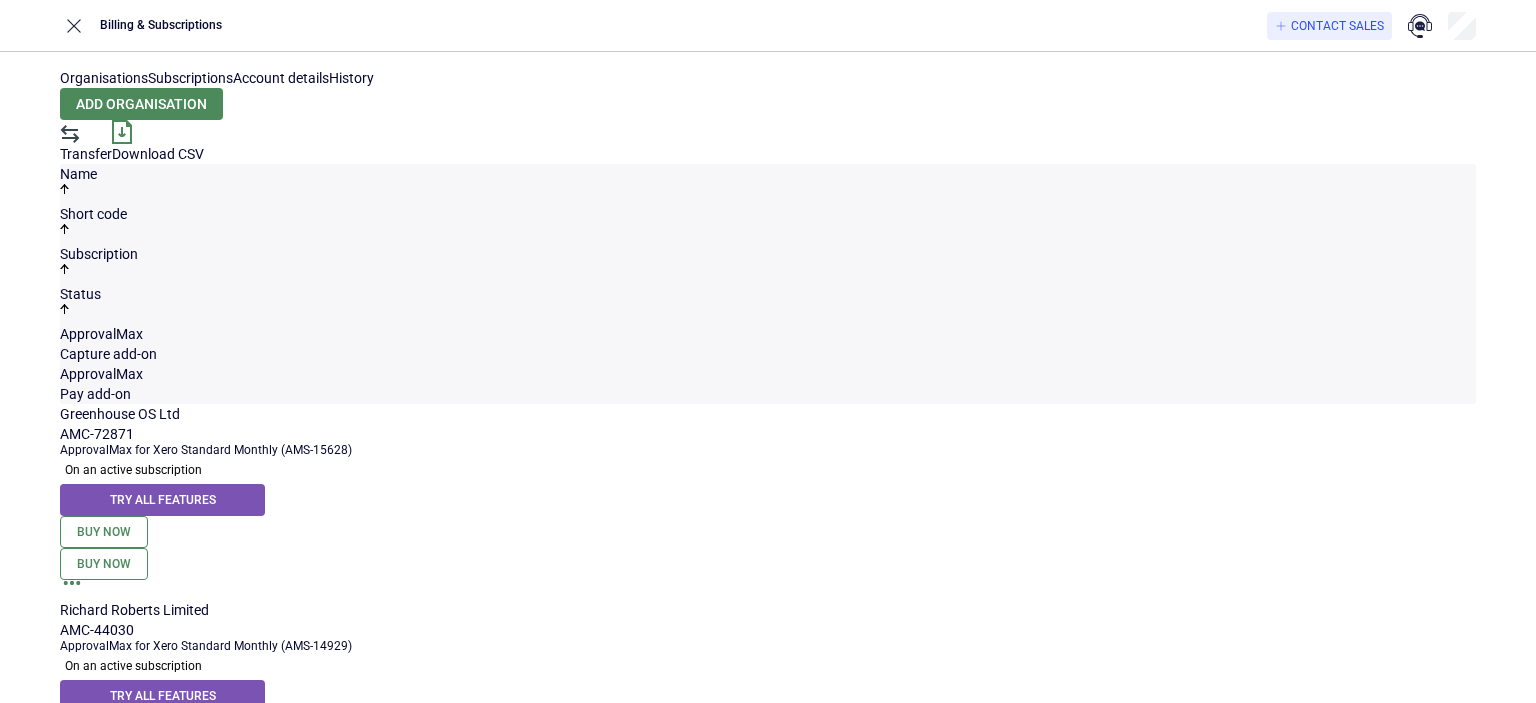 scroll, scrollTop: 0, scrollLeft: 0, axis: both 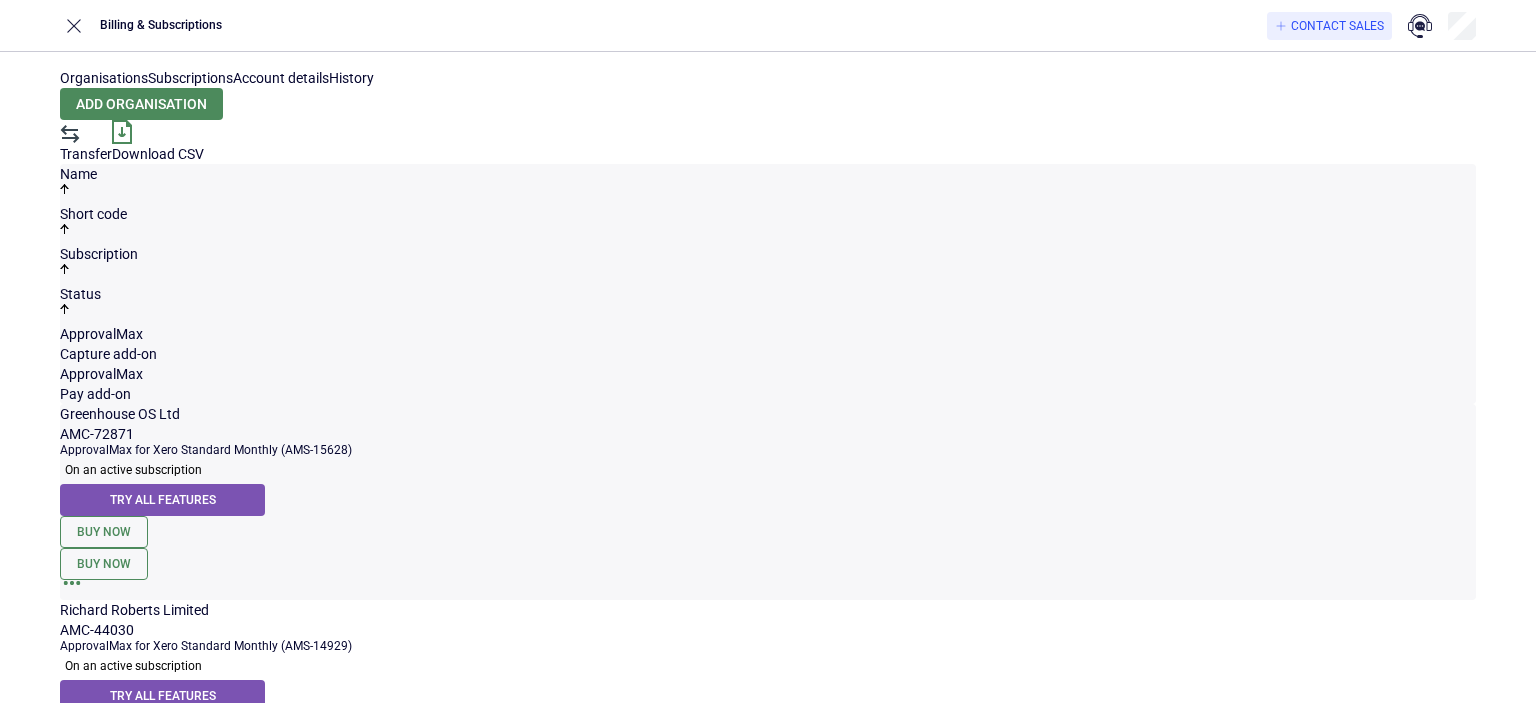click at bounding box center (72, 590) 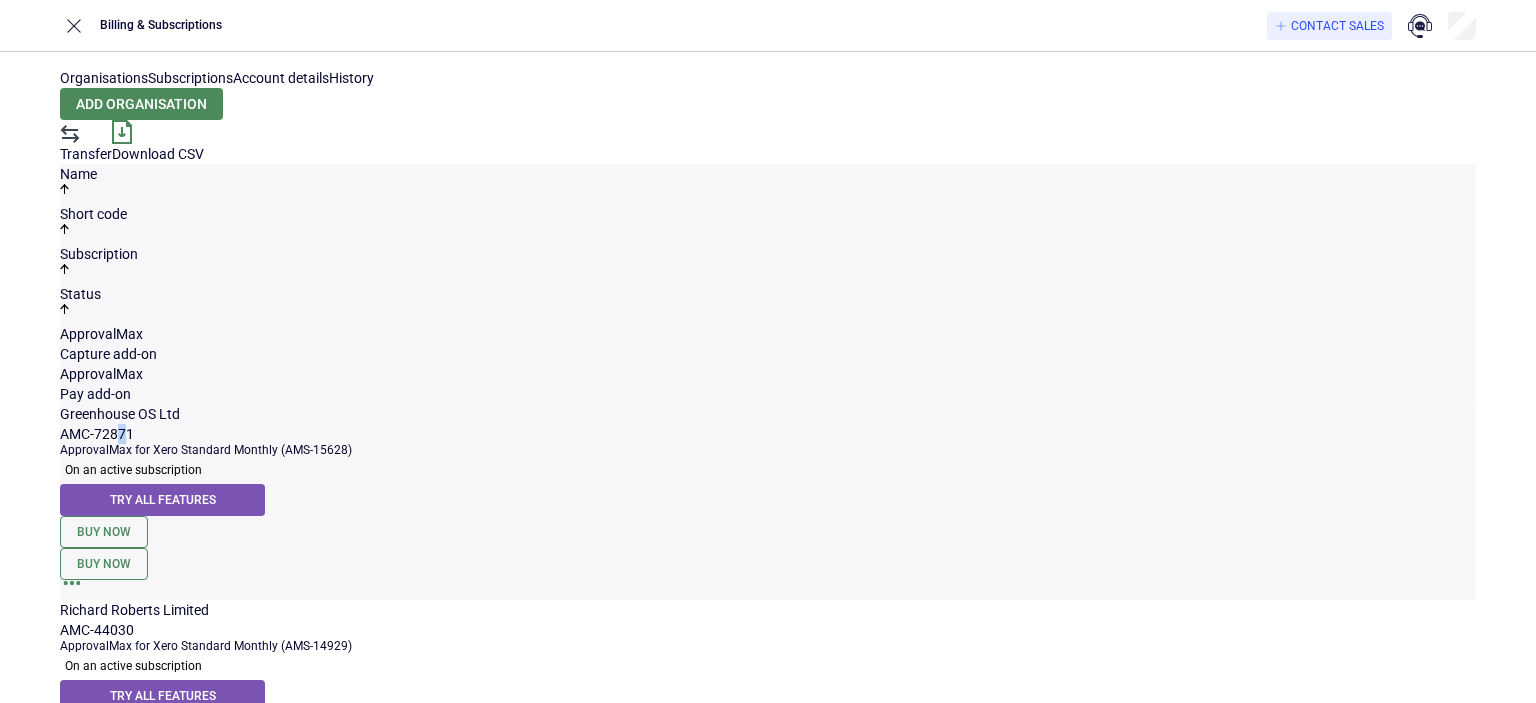 click on "AMC-72871" at bounding box center [110, 434] 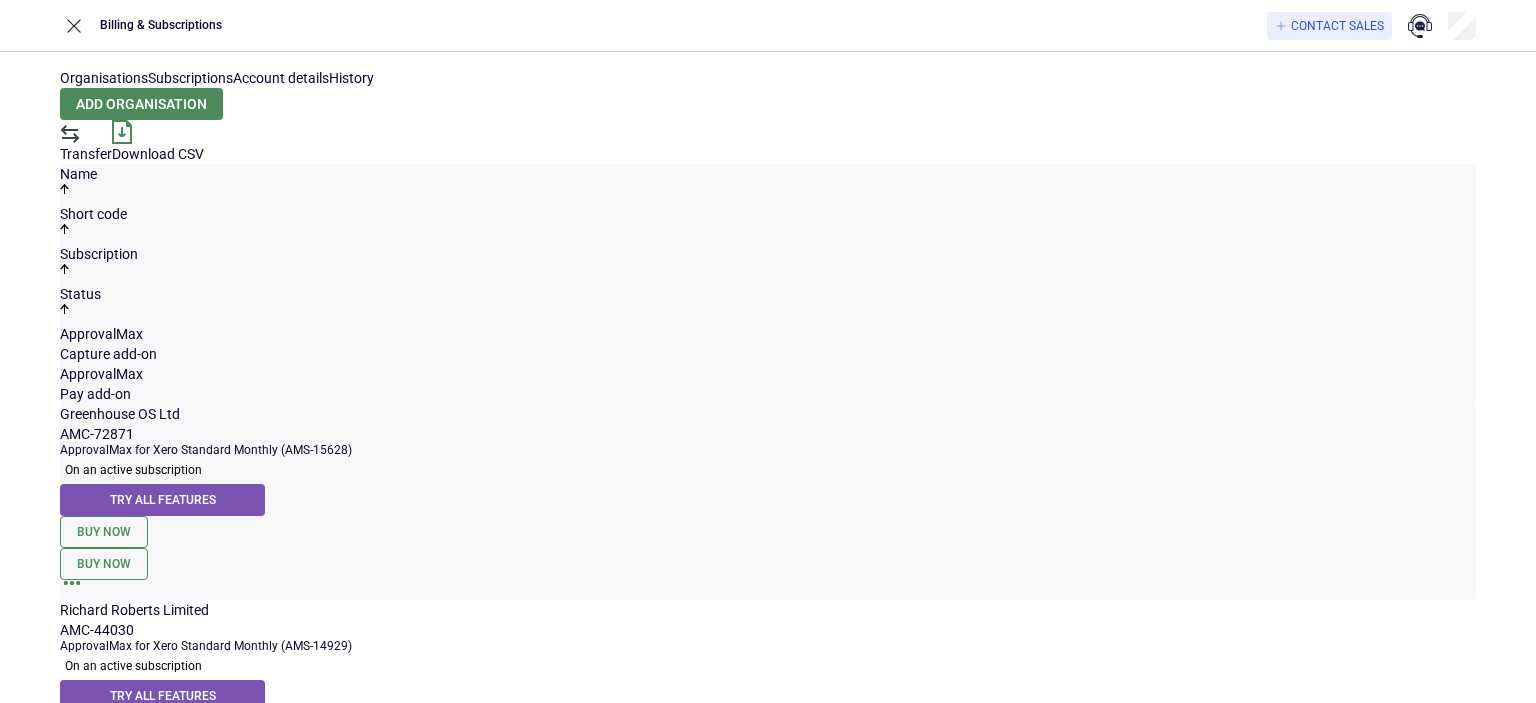 click on "ApprovalMax for Xero Standard Monthly (AMS-15628)" at bounding box center [766, 450] 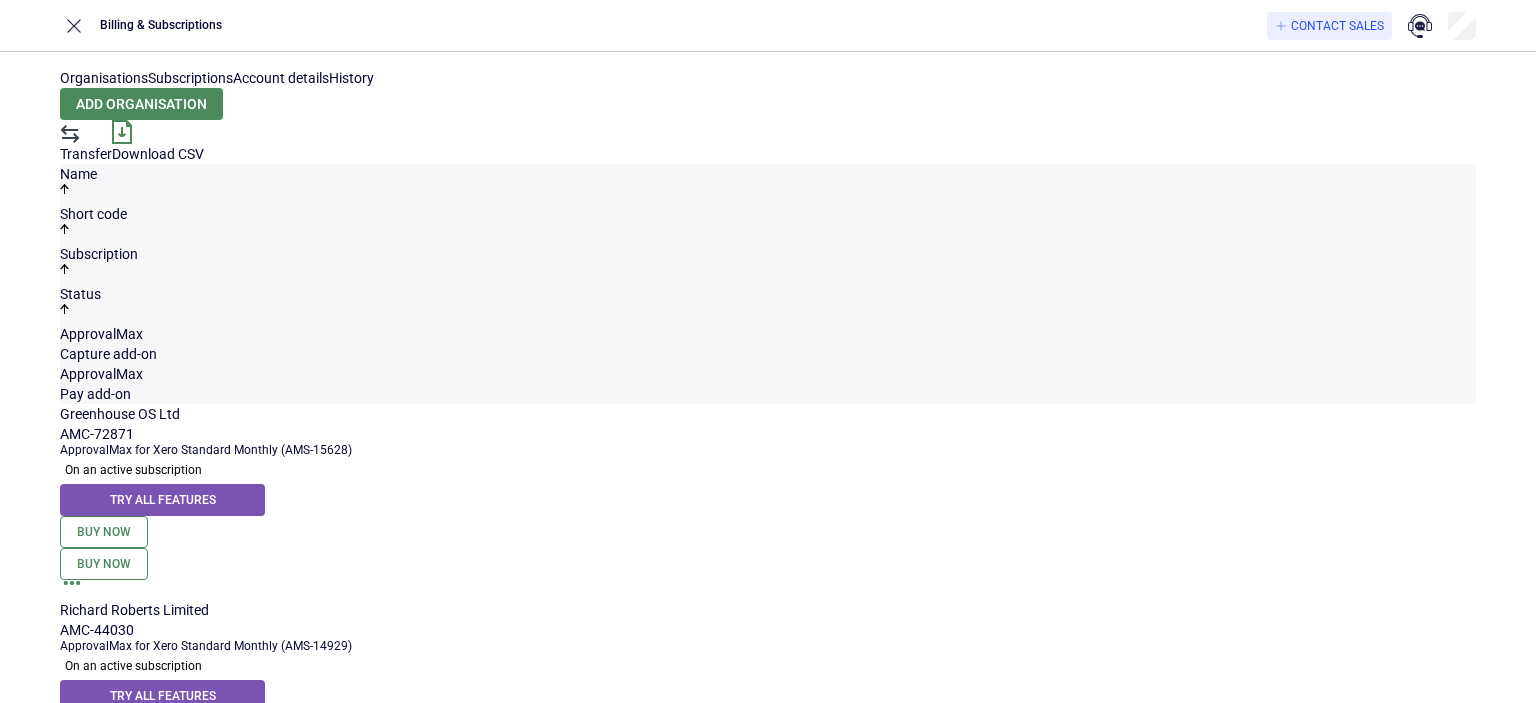 click on "Subscriptions" at bounding box center [190, 78] 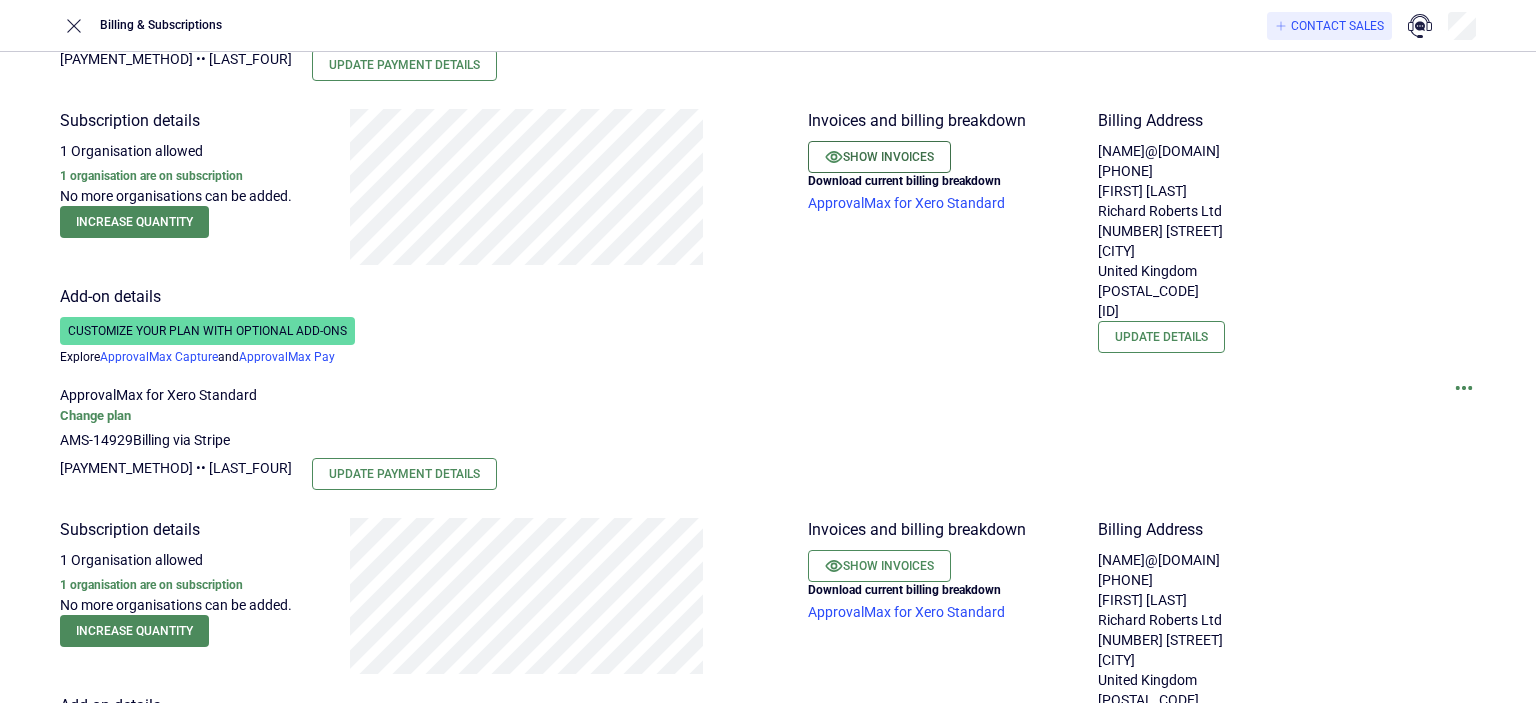 scroll, scrollTop: 300, scrollLeft: 0, axis: vertical 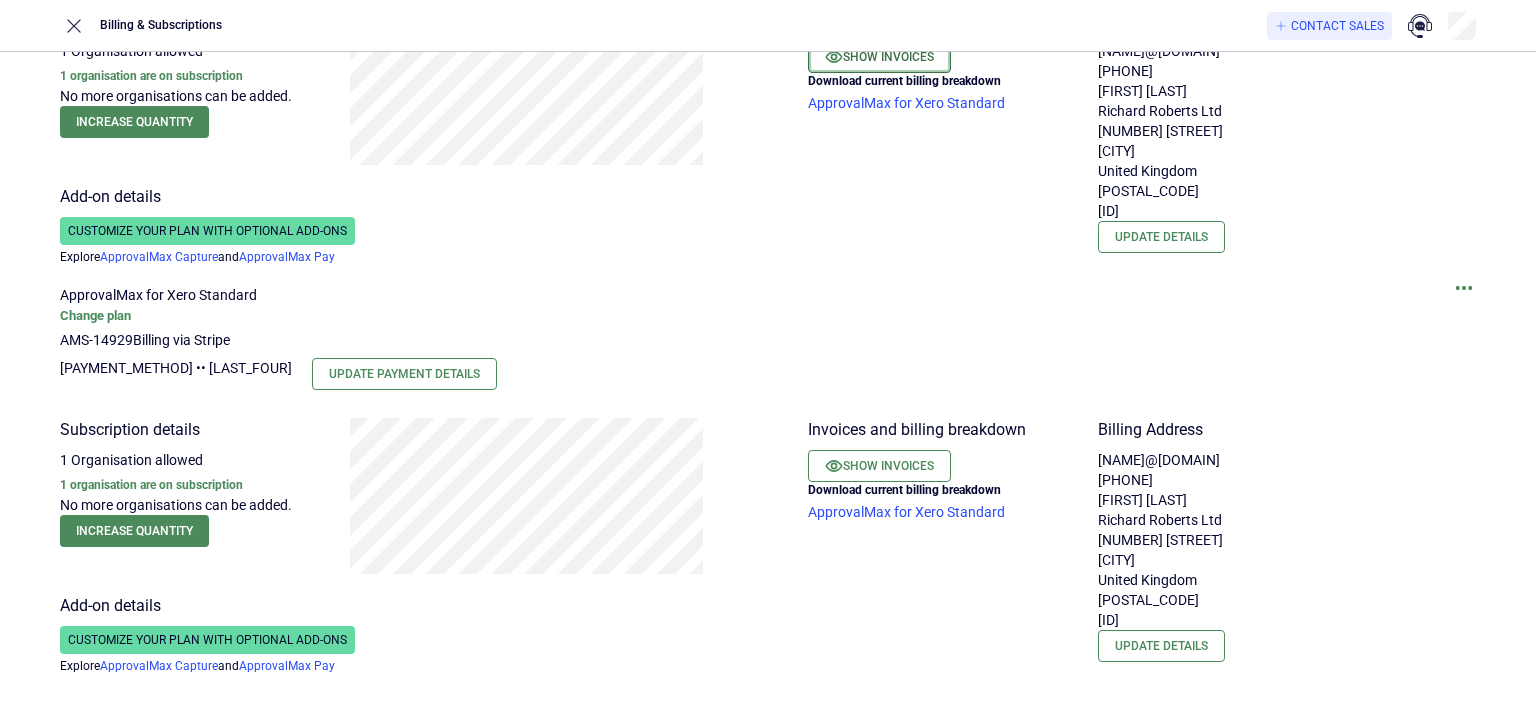 click on "Show invoices" at bounding box center (879, 57) 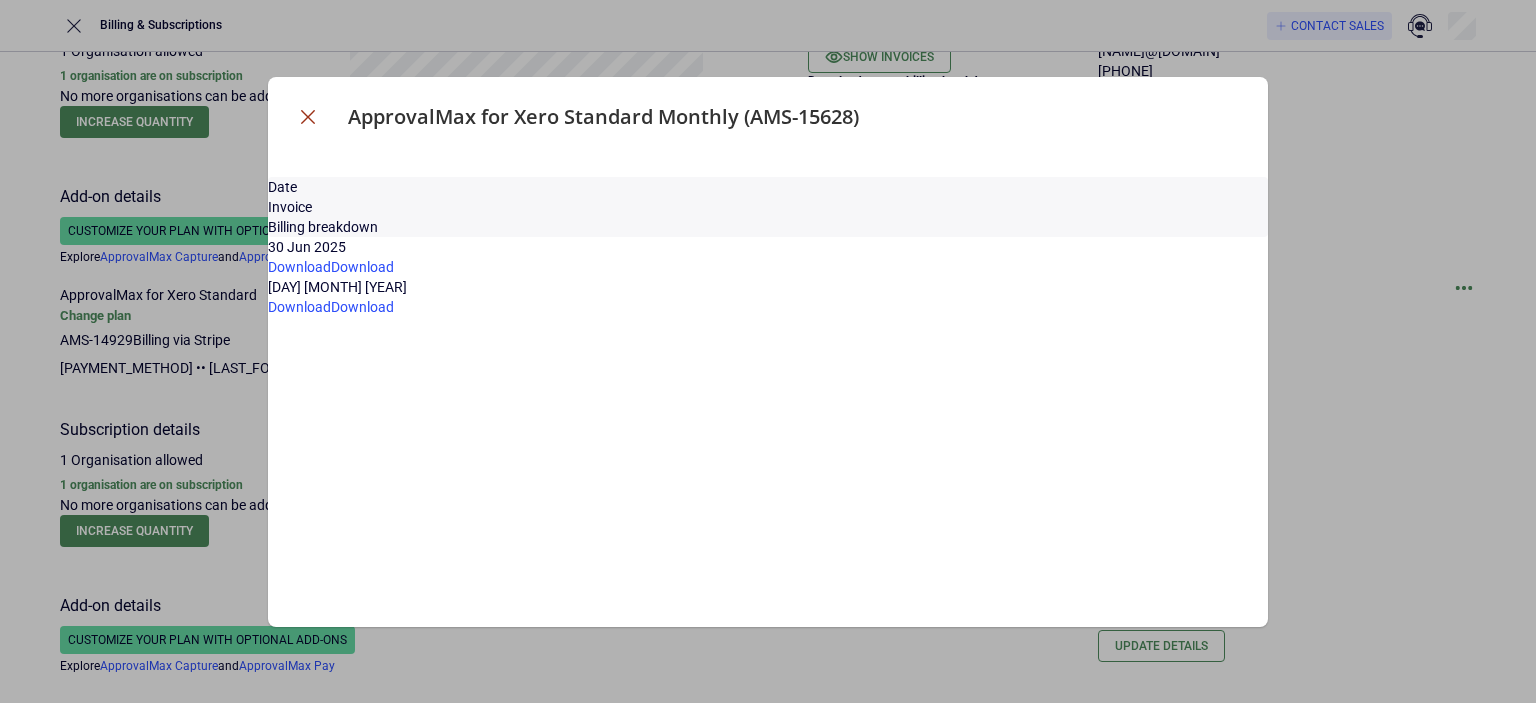 click at bounding box center (308, 117) 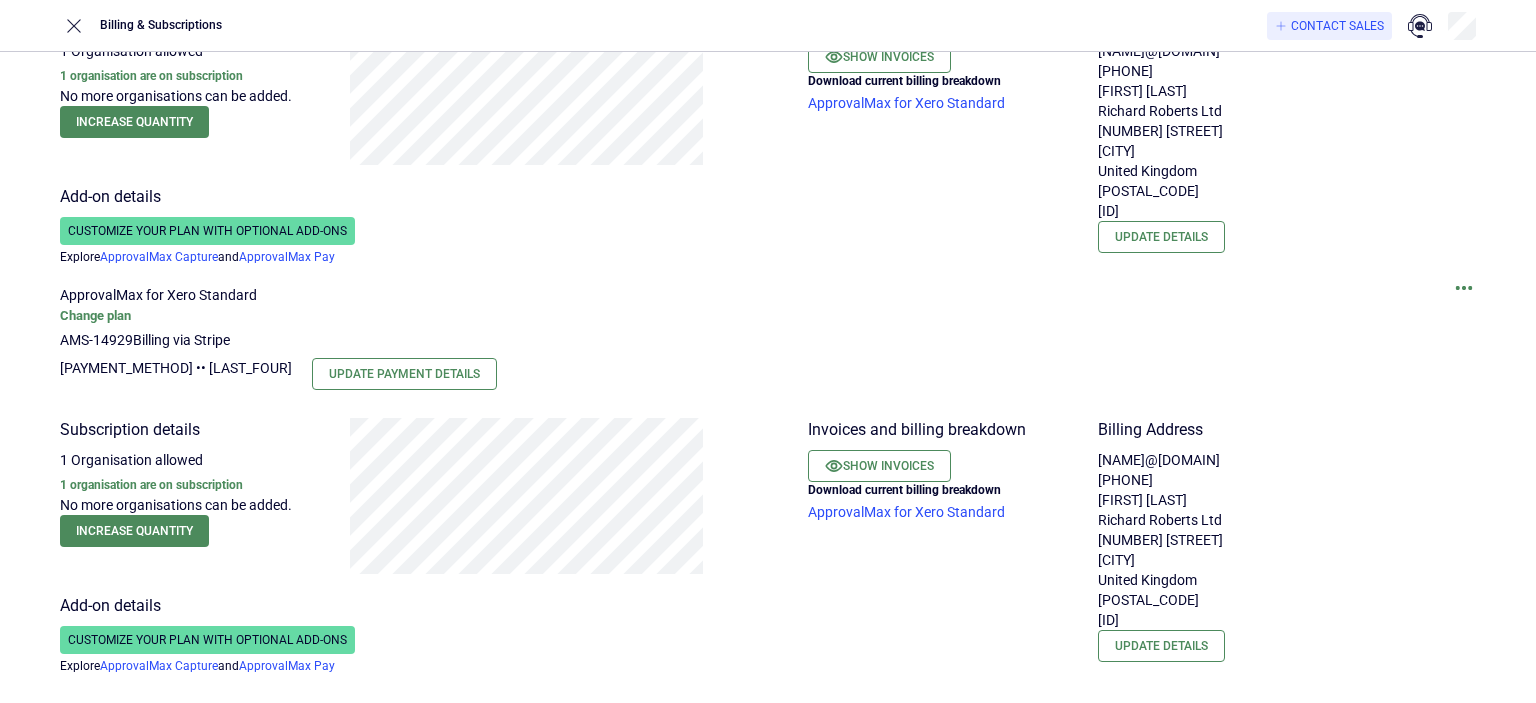scroll, scrollTop: 100, scrollLeft: 0, axis: vertical 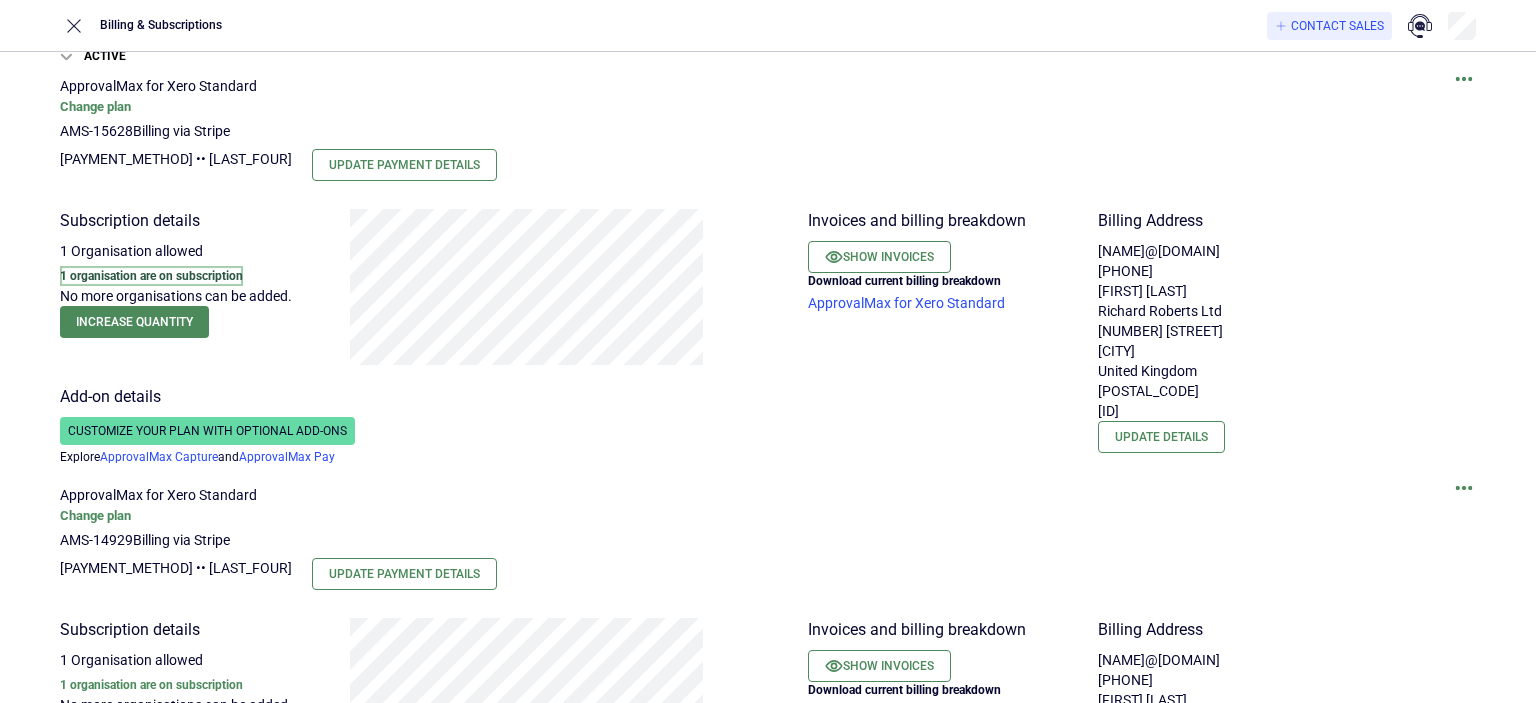click on "1 organisation are on subscription" at bounding box center [151, 276] 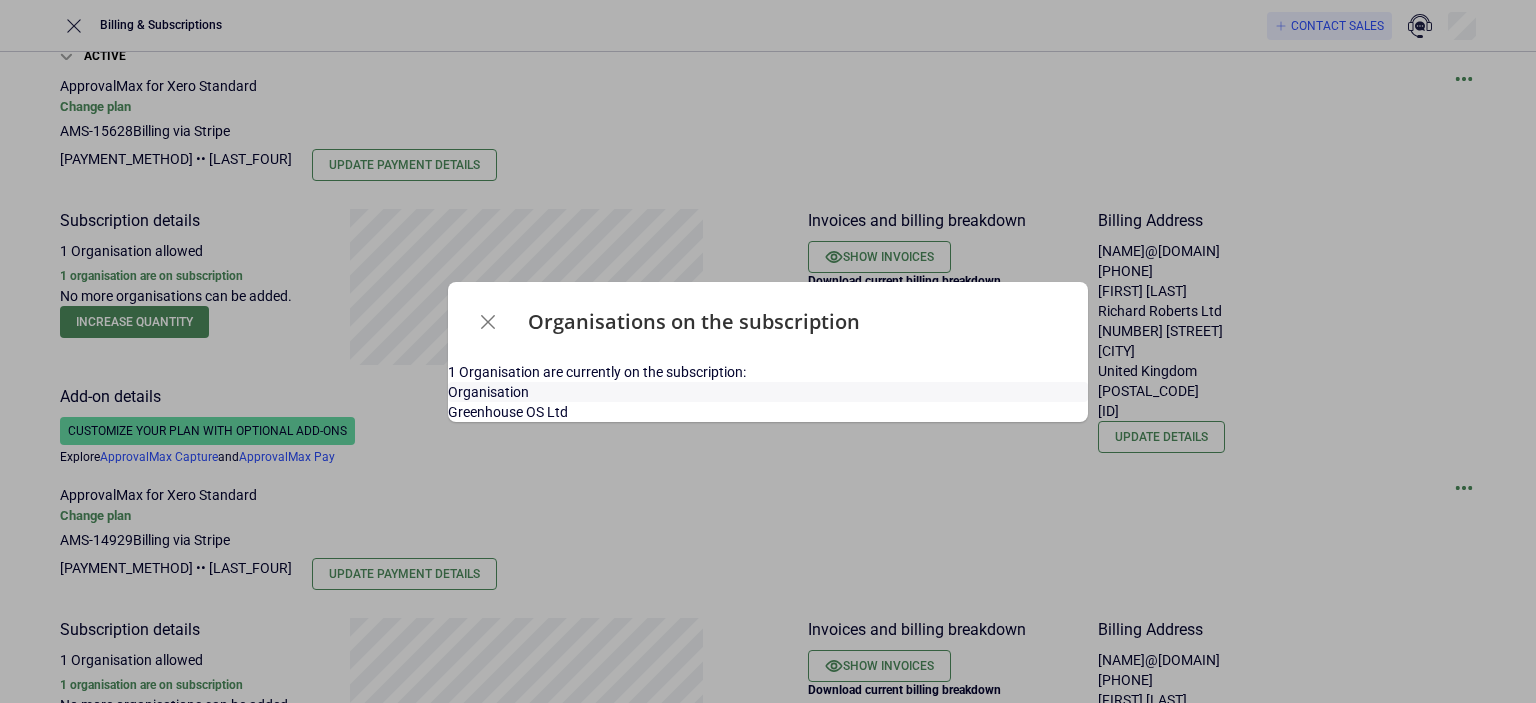 click on "Organisations on the subscription 1 Organisation are currently on the subscription: Organisation Greenhouse OS Ltd" at bounding box center [768, 351] 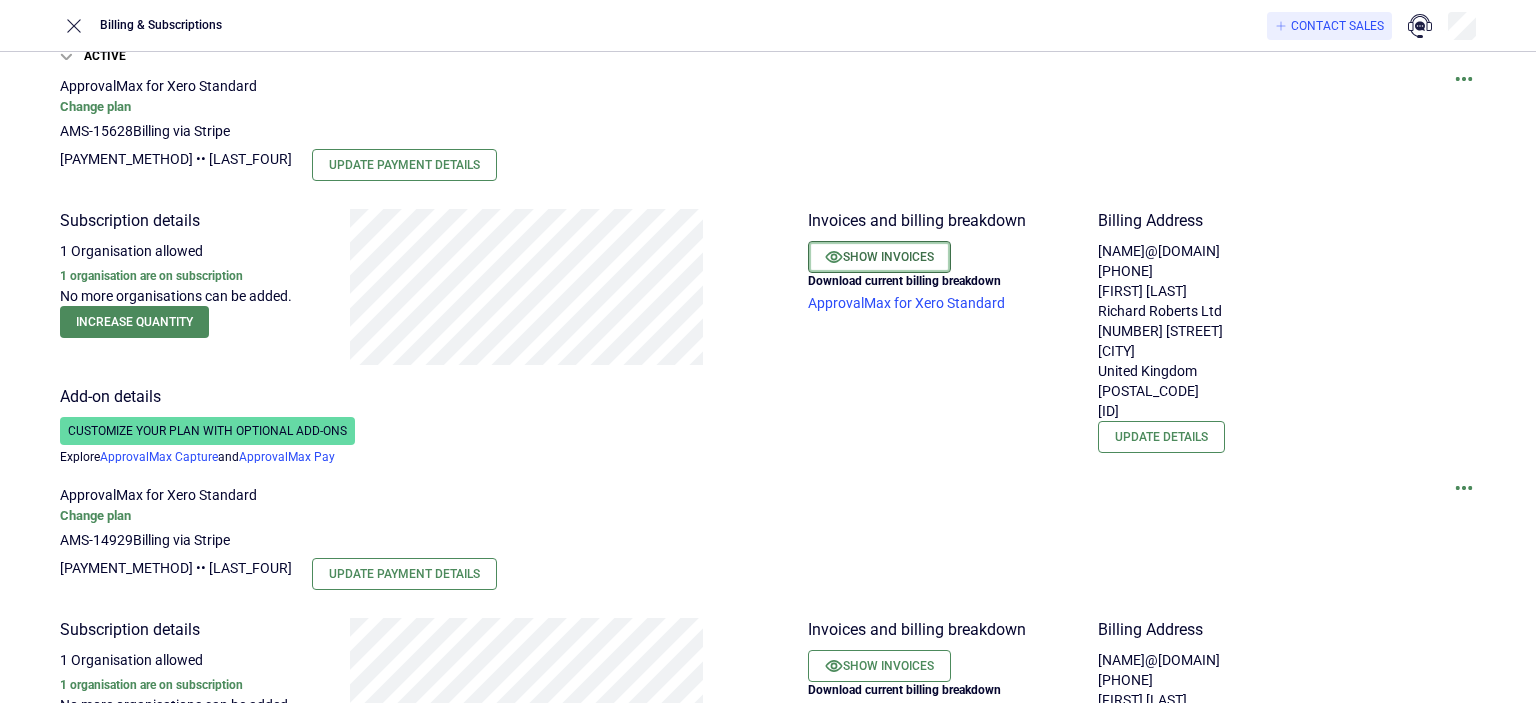 click on "Show invoices" at bounding box center [879, 257] 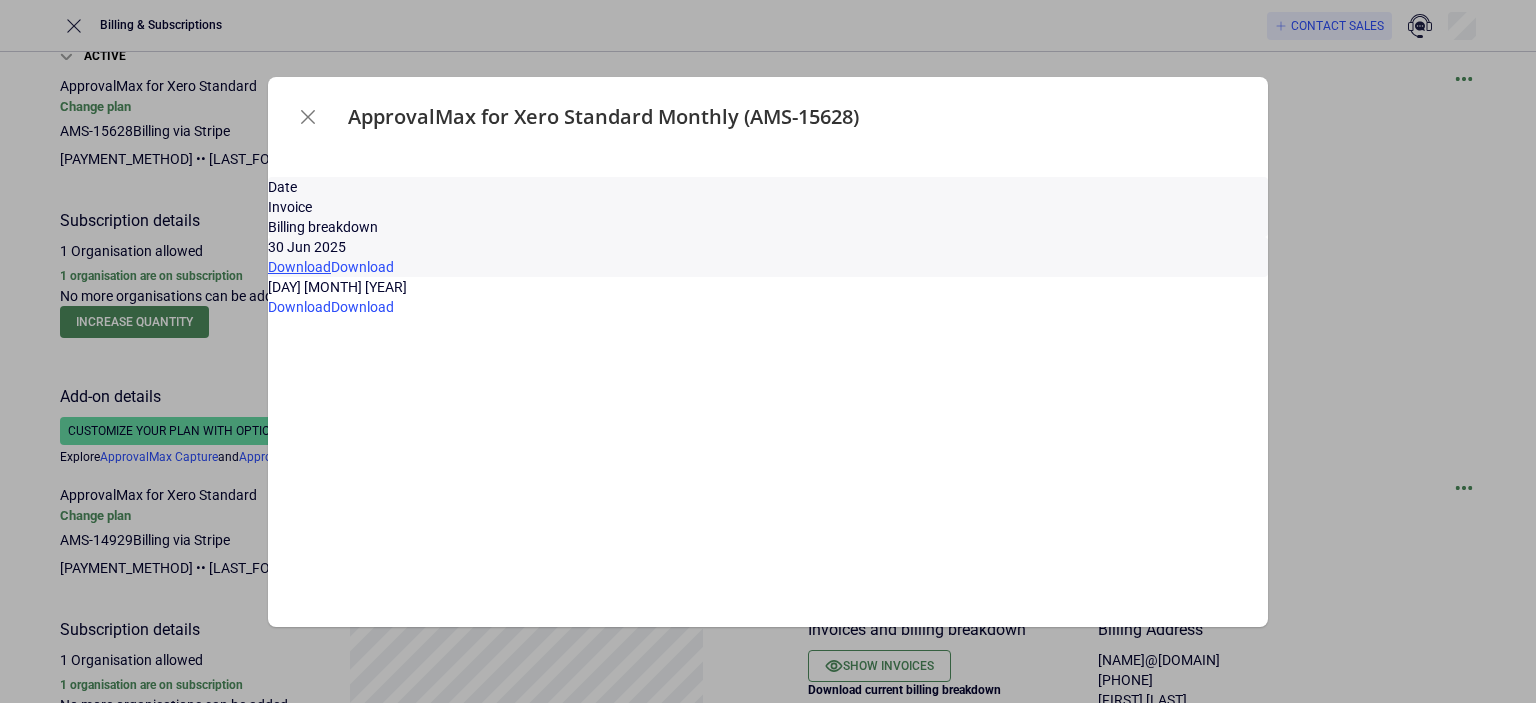 click on "Download" at bounding box center [299, 267] 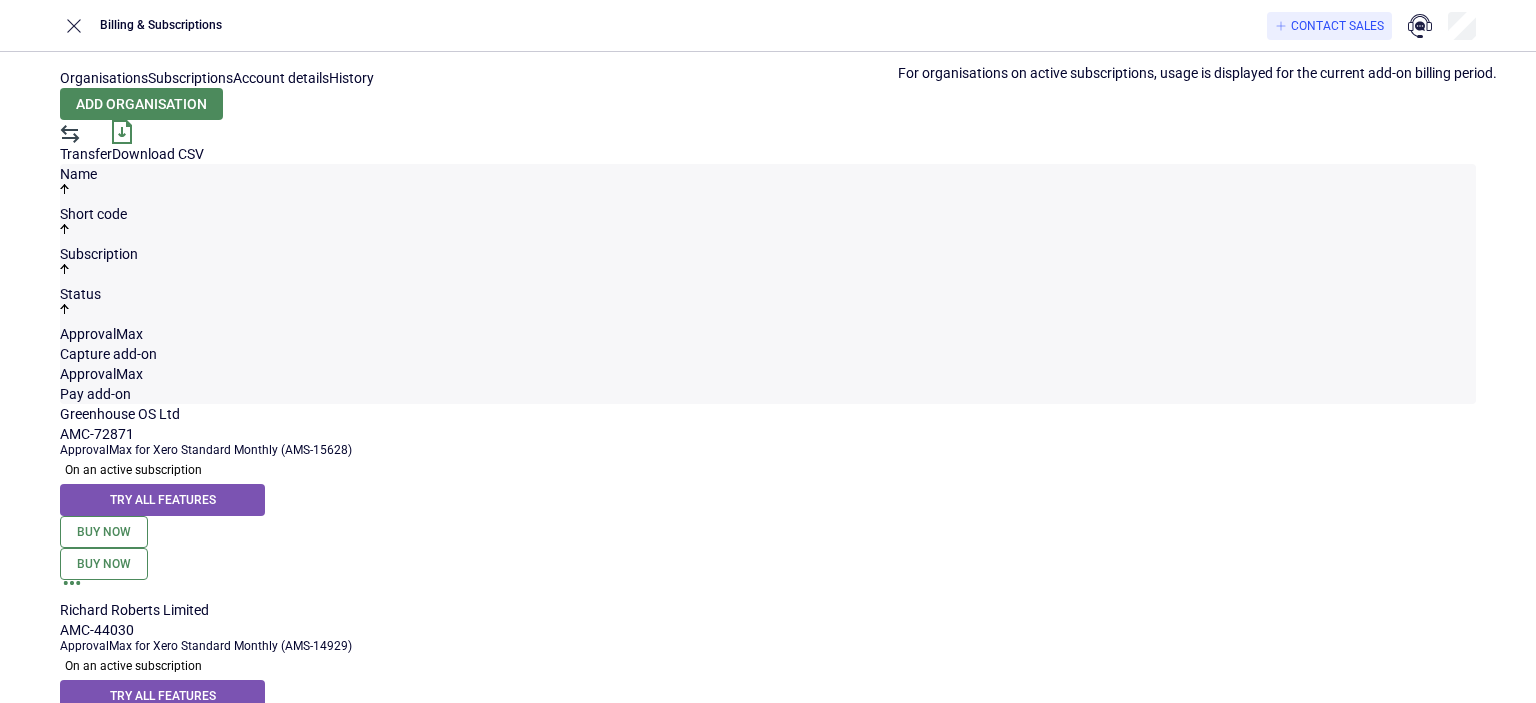 scroll, scrollTop: 0, scrollLeft: 0, axis: both 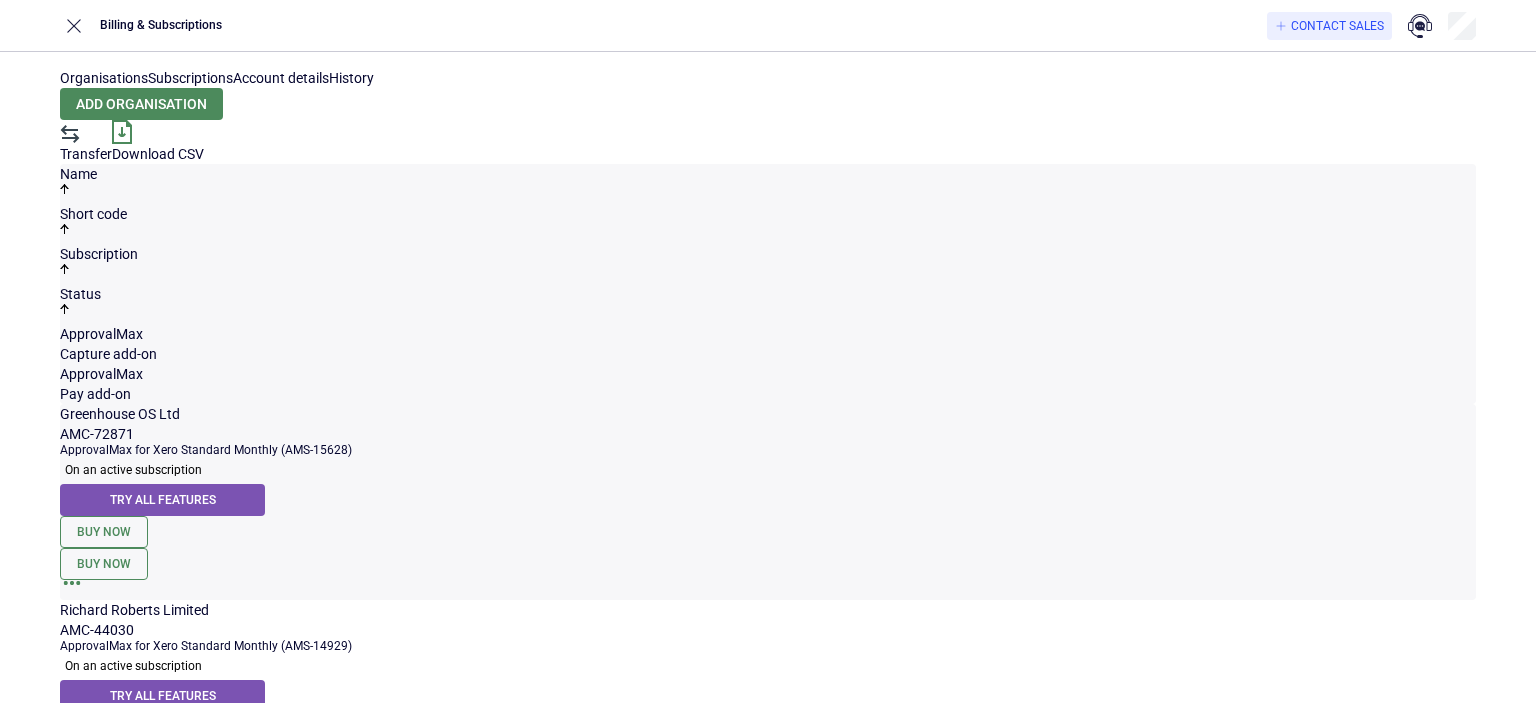 click at bounding box center [72, 590] 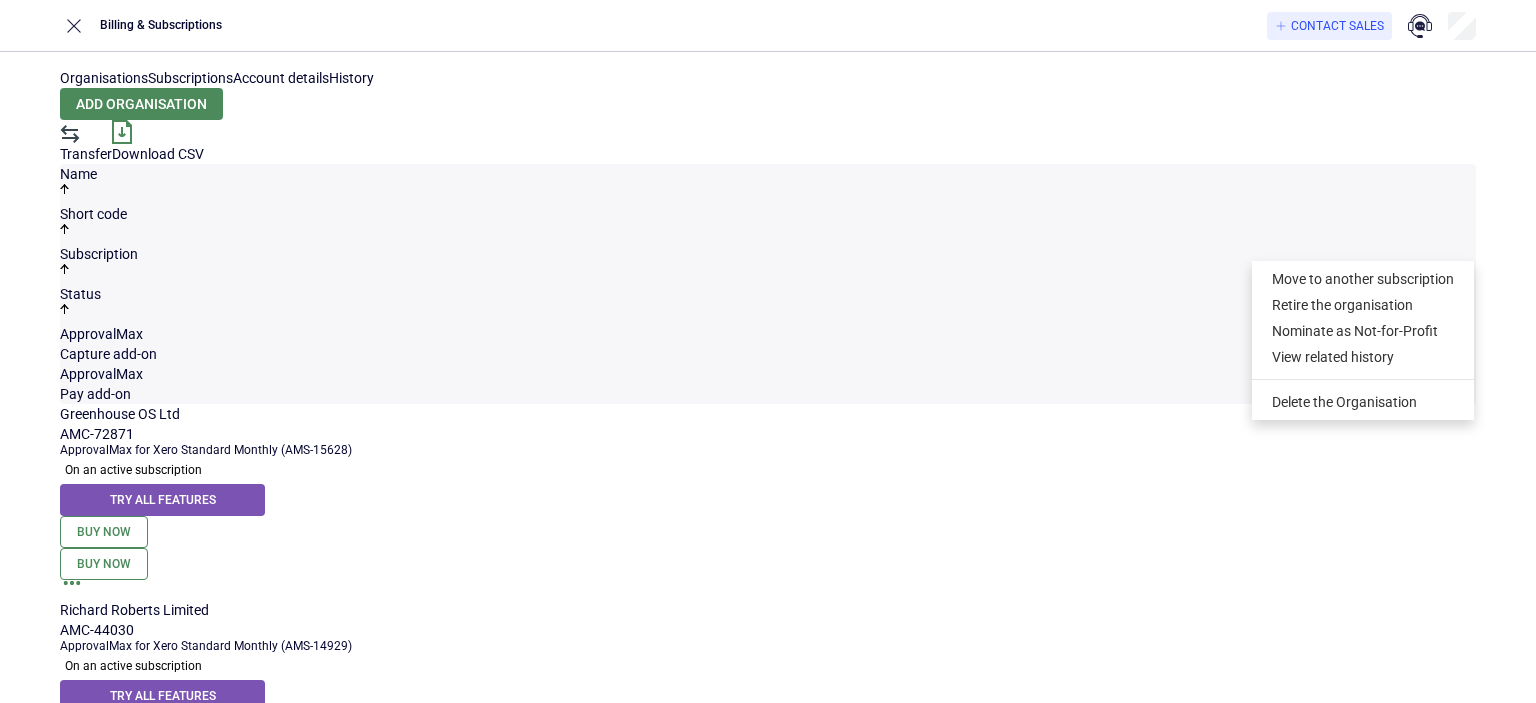 drag, startPoint x: 684, startPoint y: 483, endPoint x: 614, endPoint y: 422, distance: 92.84934 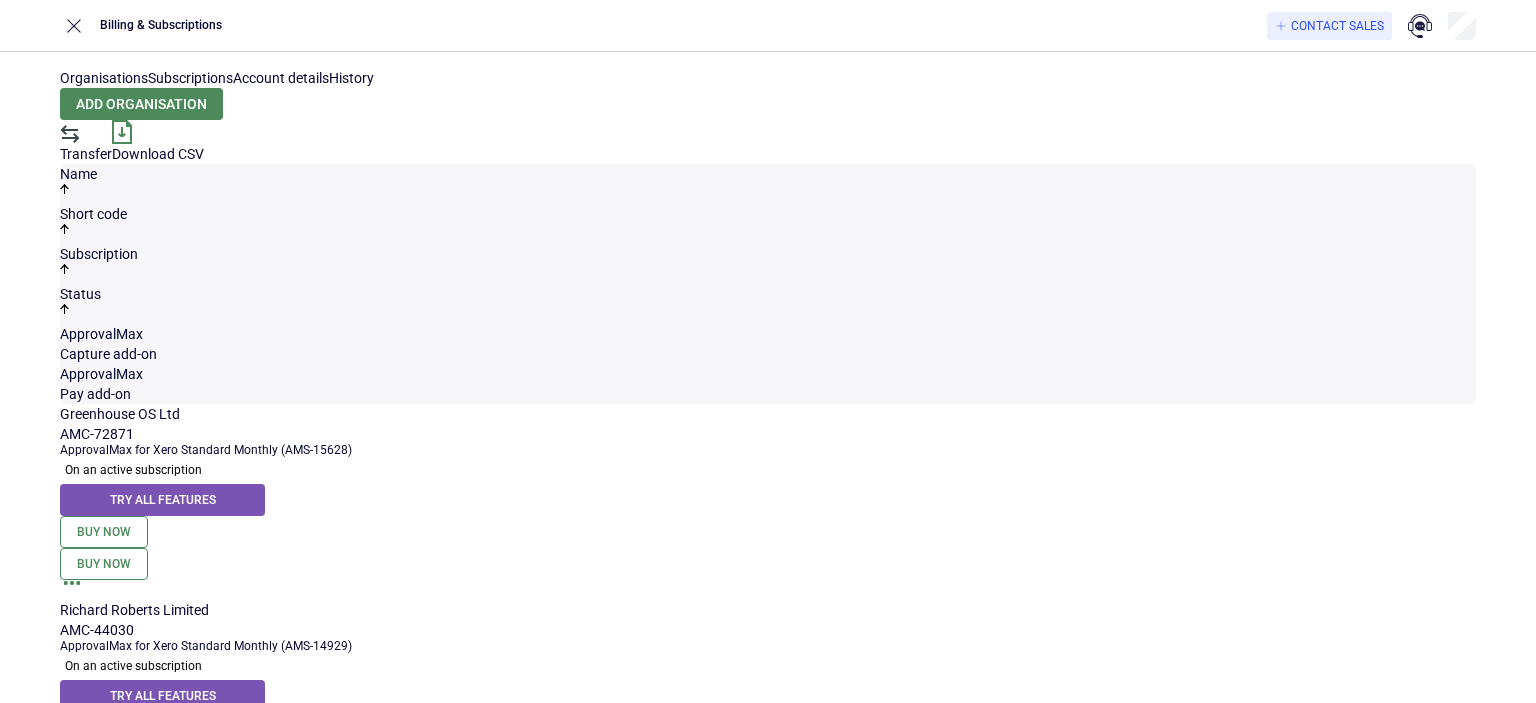 click on "Subscriptions" at bounding box center (190, 78) 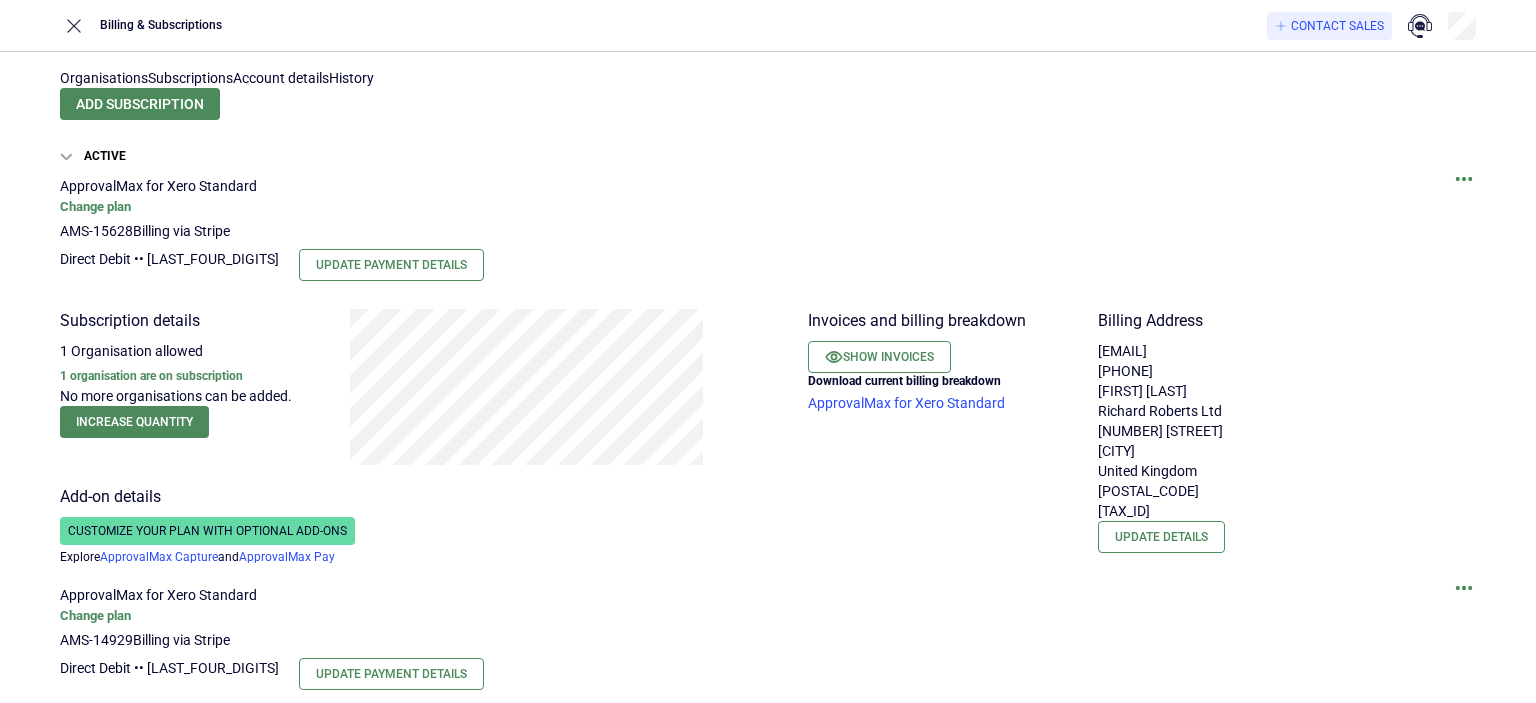 scroll, scrollTop: 100, scrollLeft: 0, axis: vertical 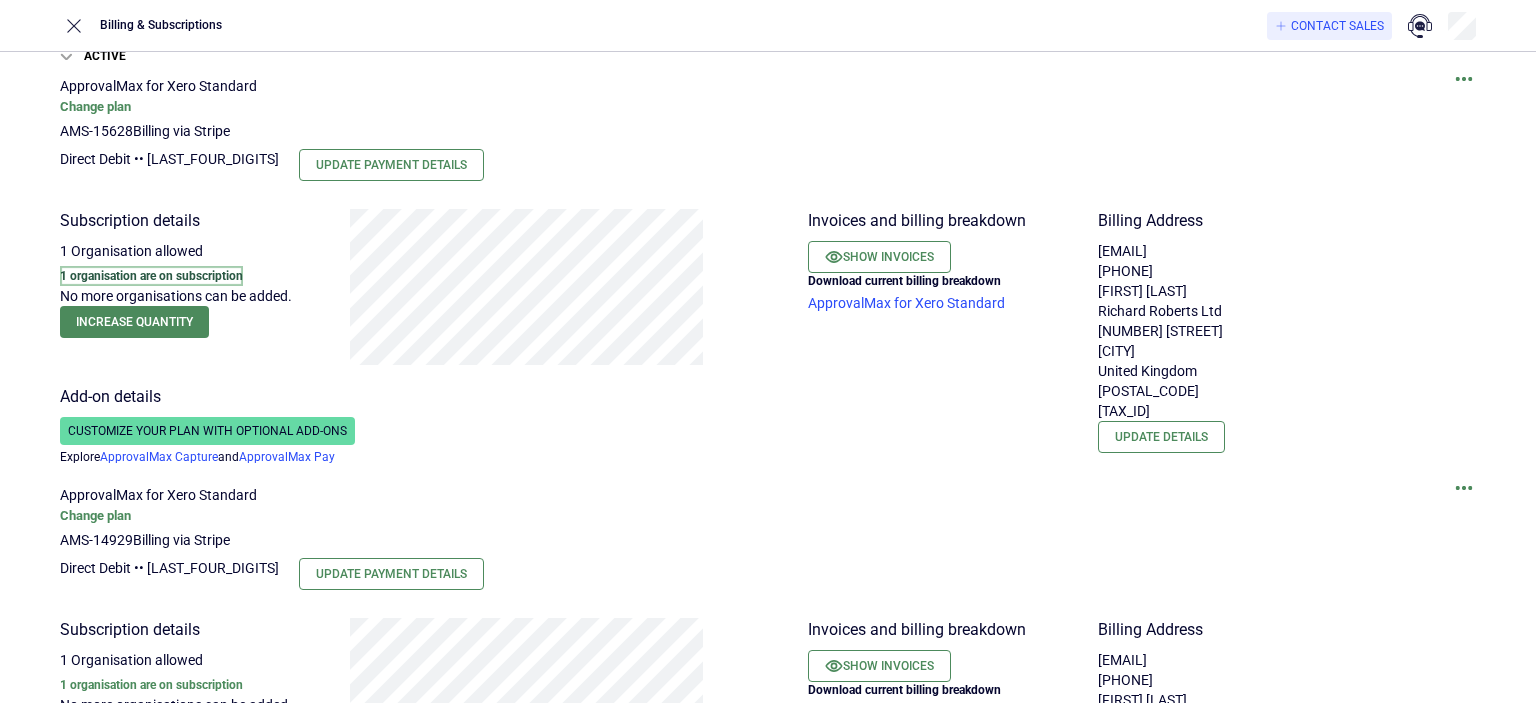 click on "1 organisation are on subscription" at bounding box center [151, 276] 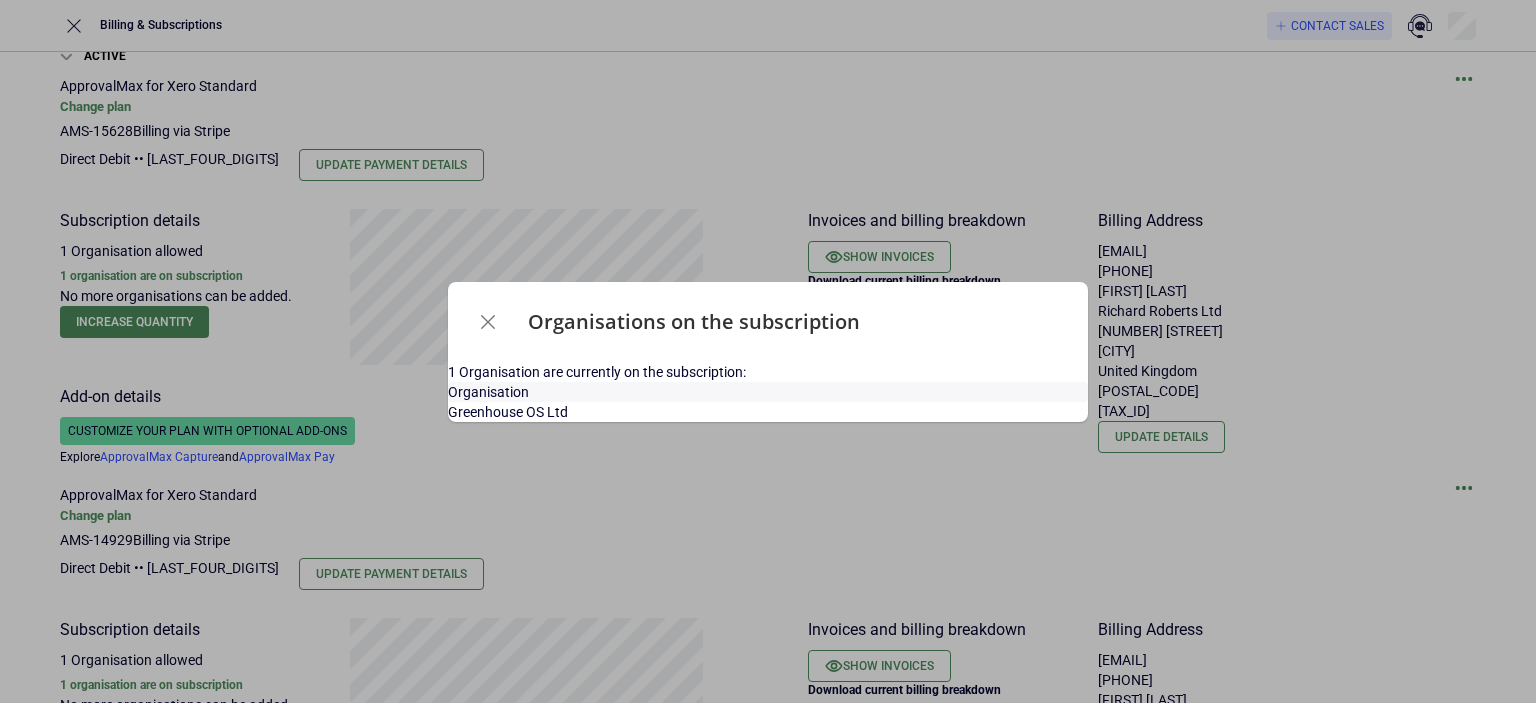 click on "Organisations on the subscription 1 Organisation are currently on the subscription: Organisation Greenhouse OS Ltd" at bounding box center (768, 351) 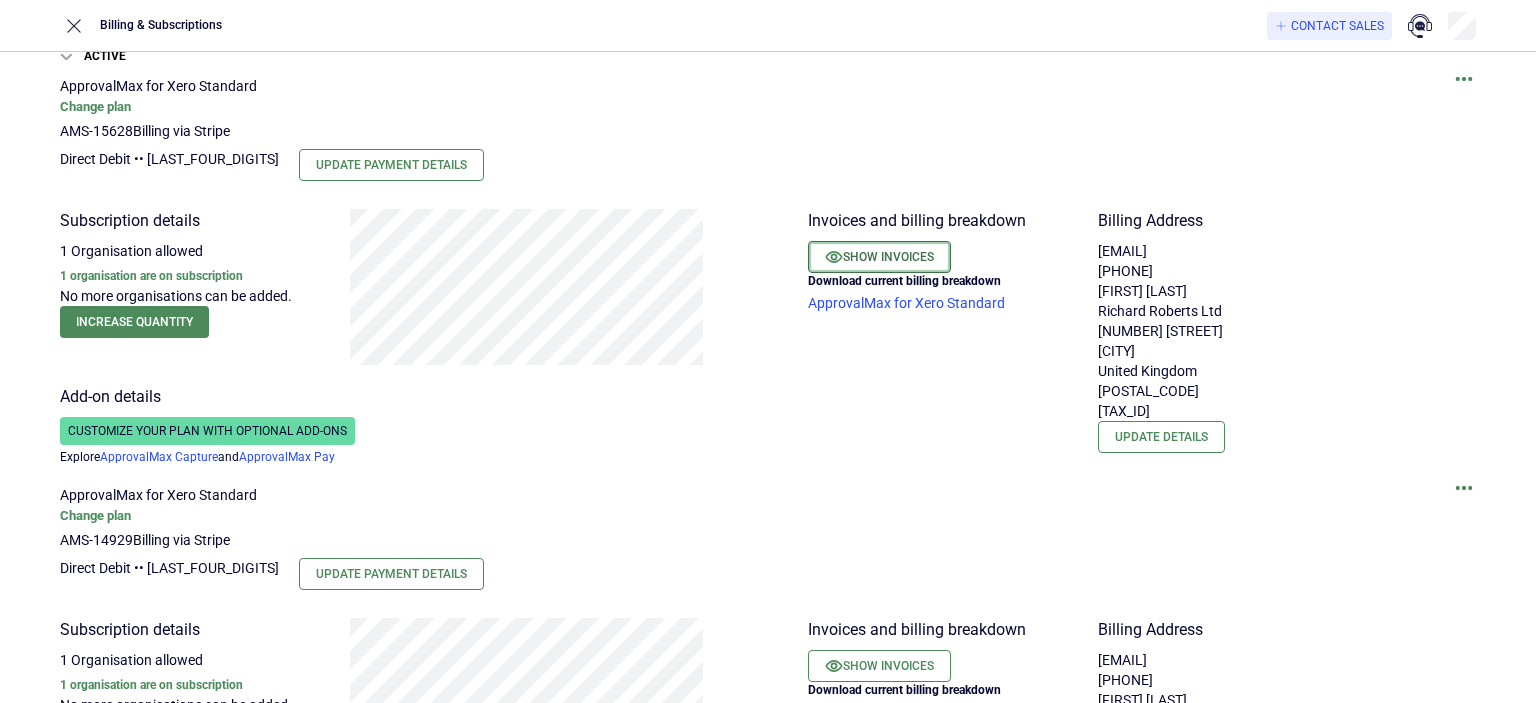click on "Show invoices" at bounding box center [879, 257] 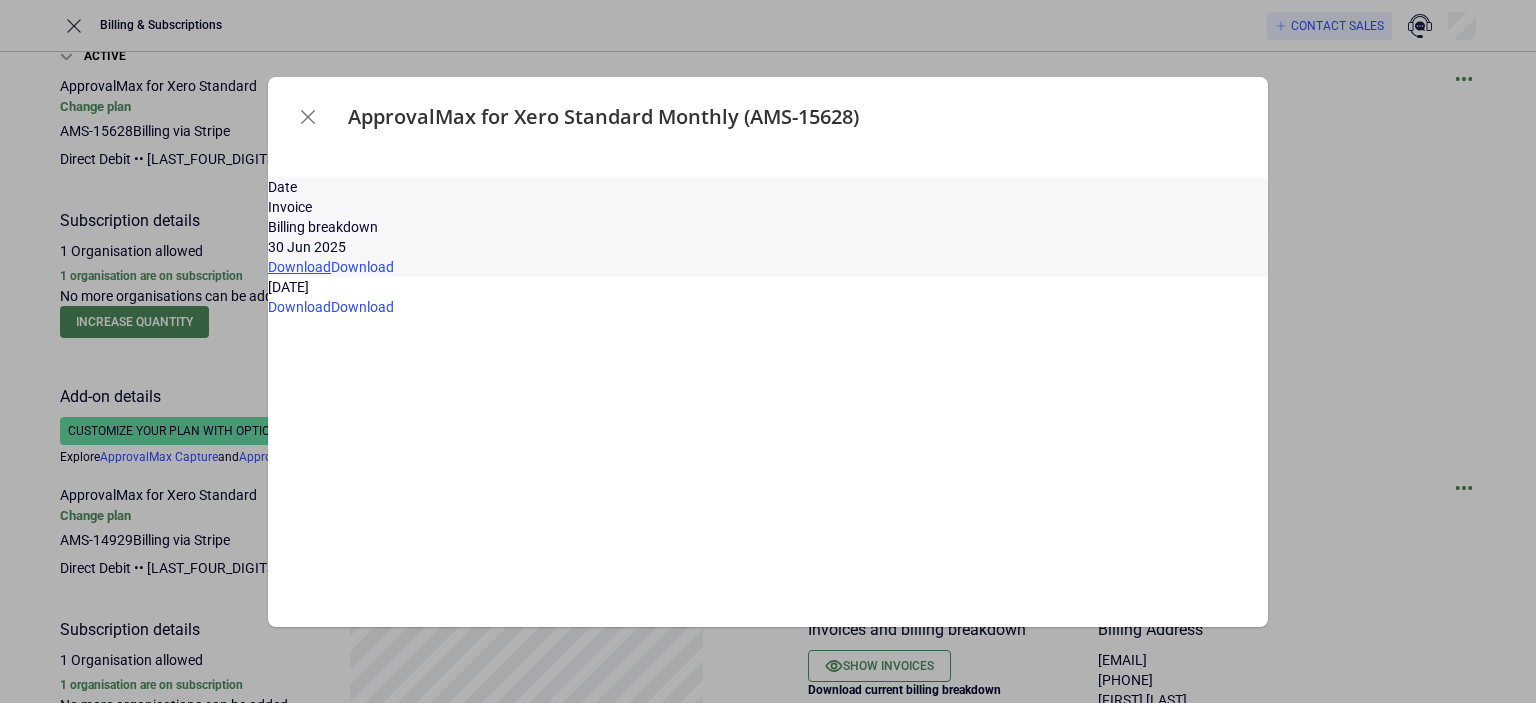 click on "Download" at bounding box center (299, 267) 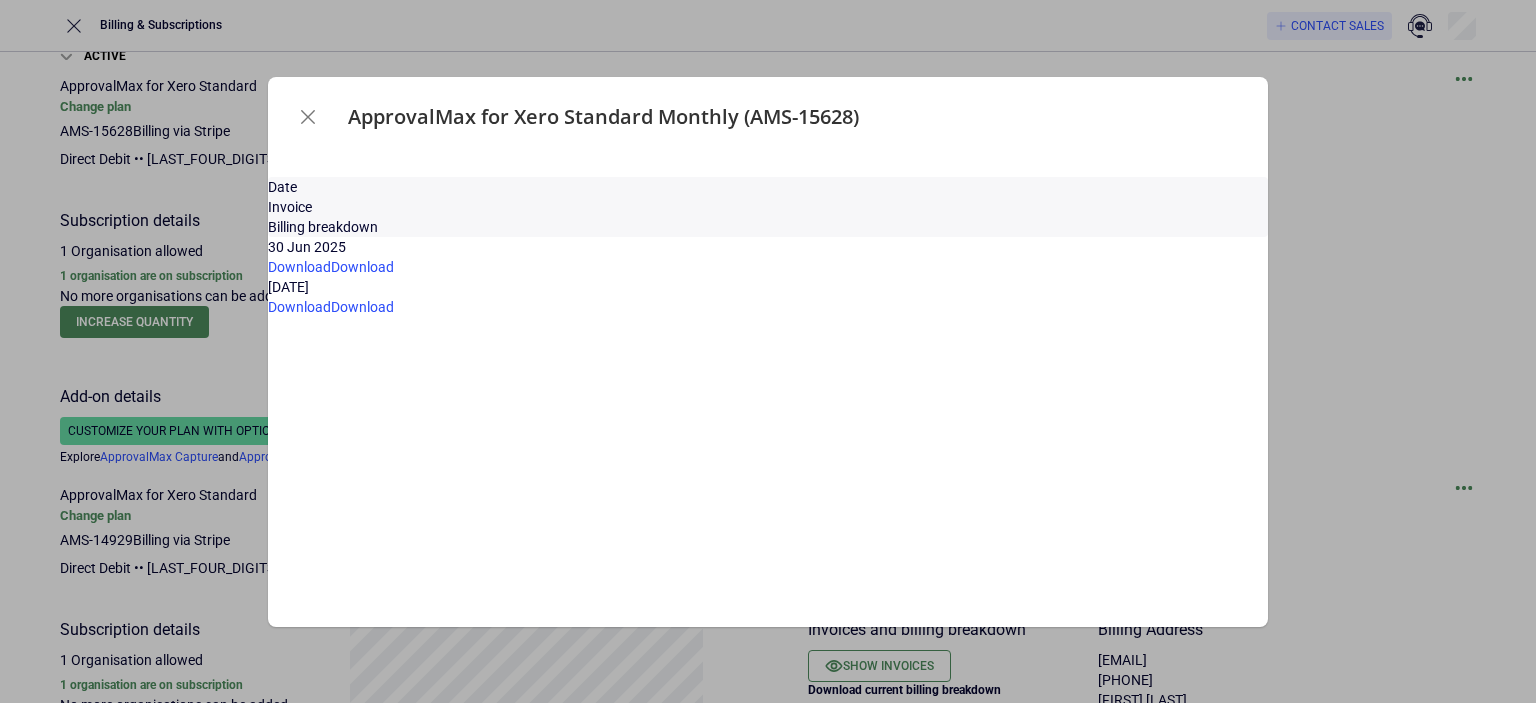 click at bounding box center [308, 117] 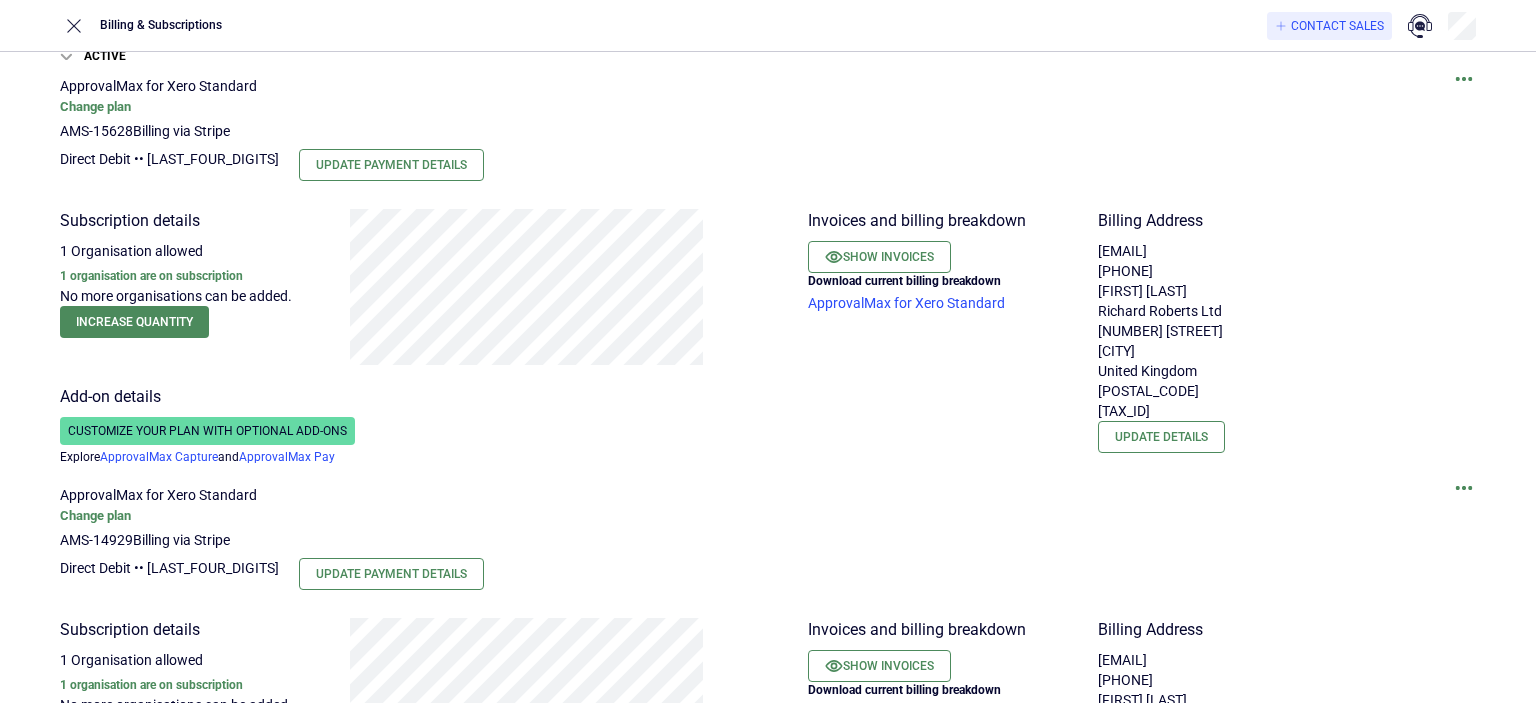 scroll, scrollTop: 415, scrollLeft: 0, axis: vertical 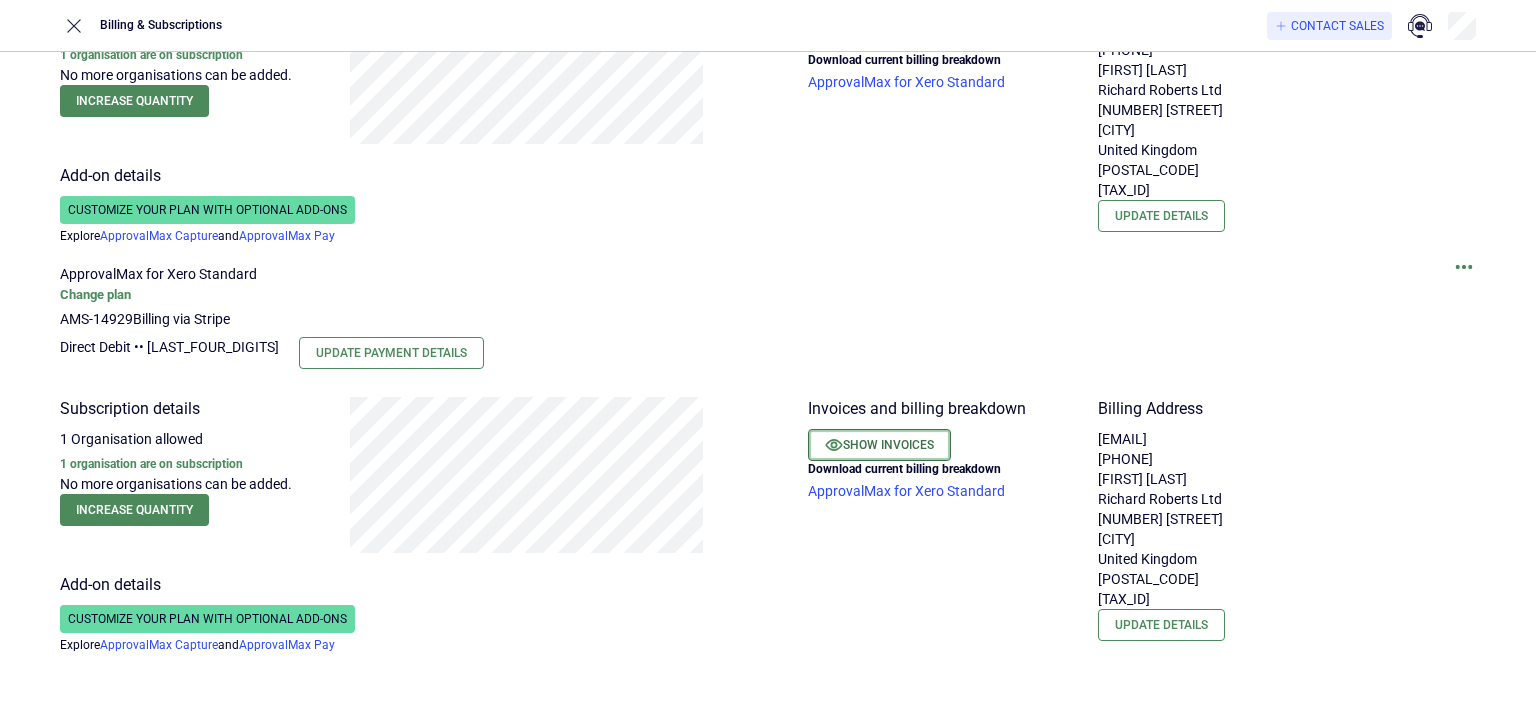 click on "Show invoices" at bounding box center (879, 36) 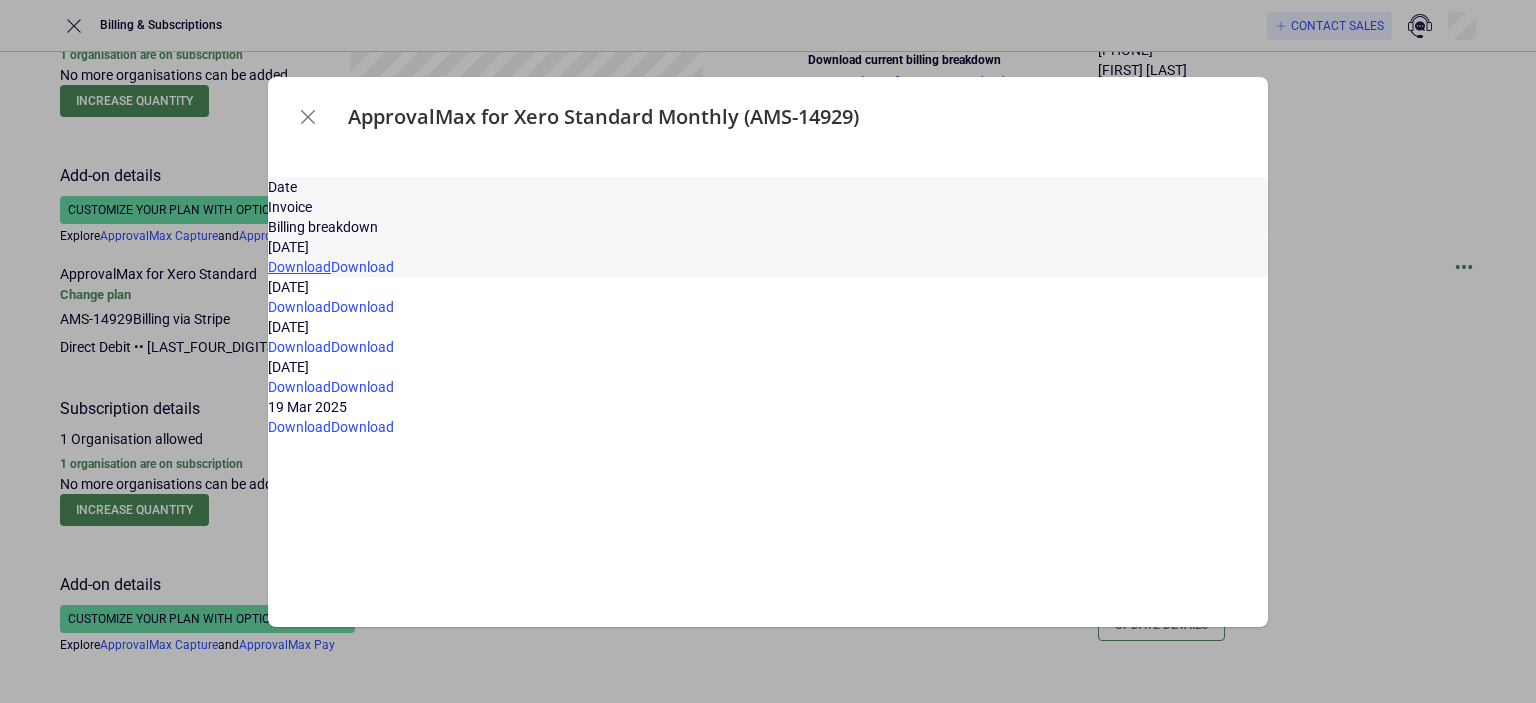 click on "Download" at bounding box center (299, 267) 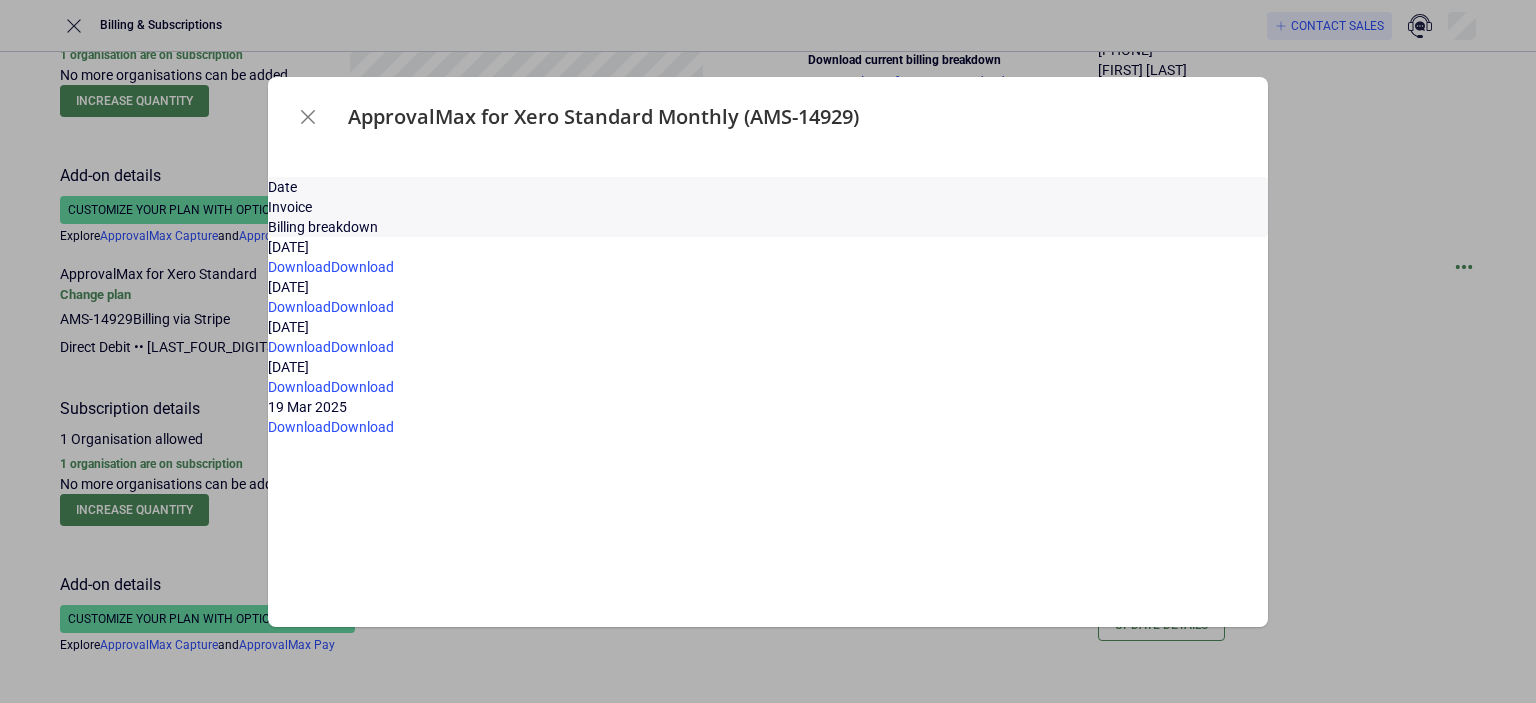 click on "ApprovalMax for Xero Standard Monthly (AMS-14929) Date Invoice Billing breakdown [DATE] Download Download [DATE] Download Download [DATE] Download Download [DATE] Download Download [DATE] Download Download" at bounding box center (768, 351) 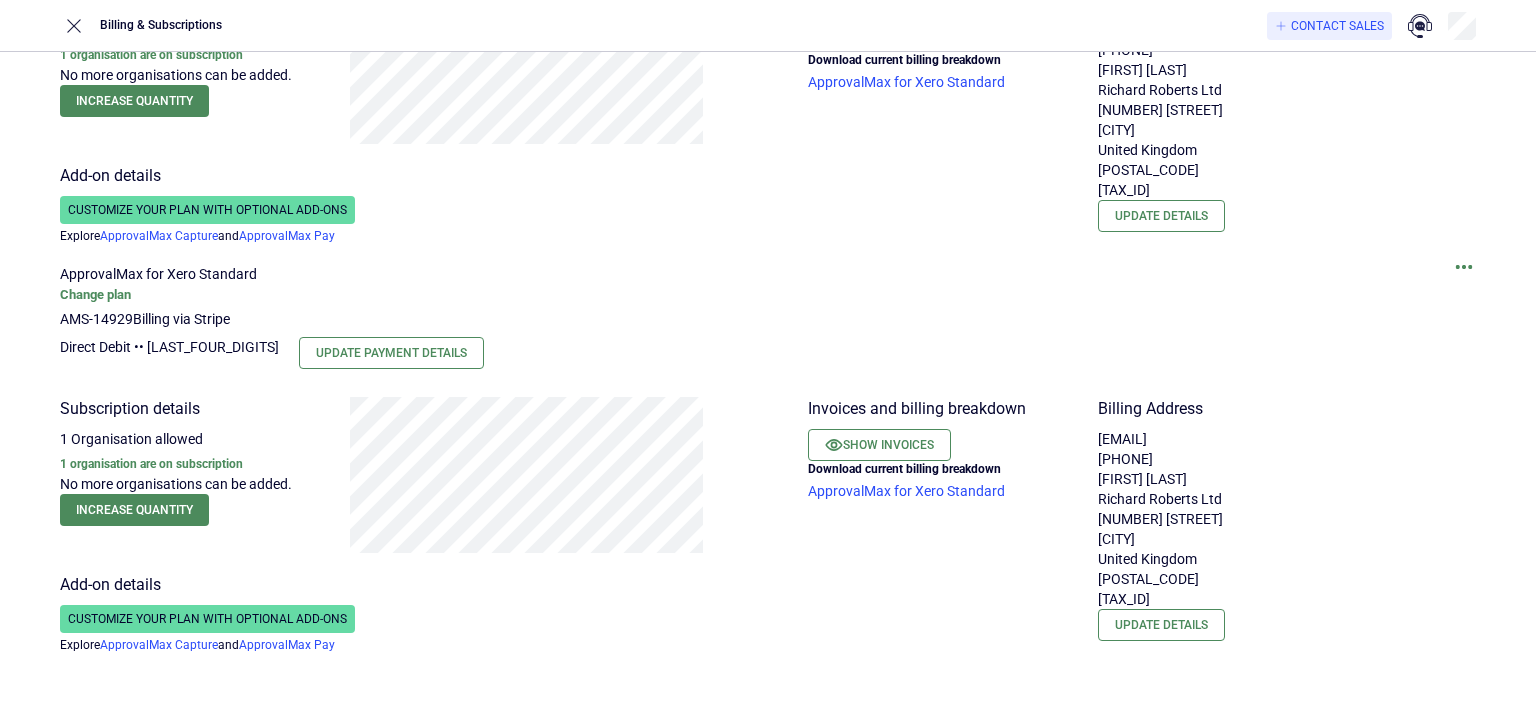 scroll, scrollTop: 15, scrollLeft: 0, axis: vertical 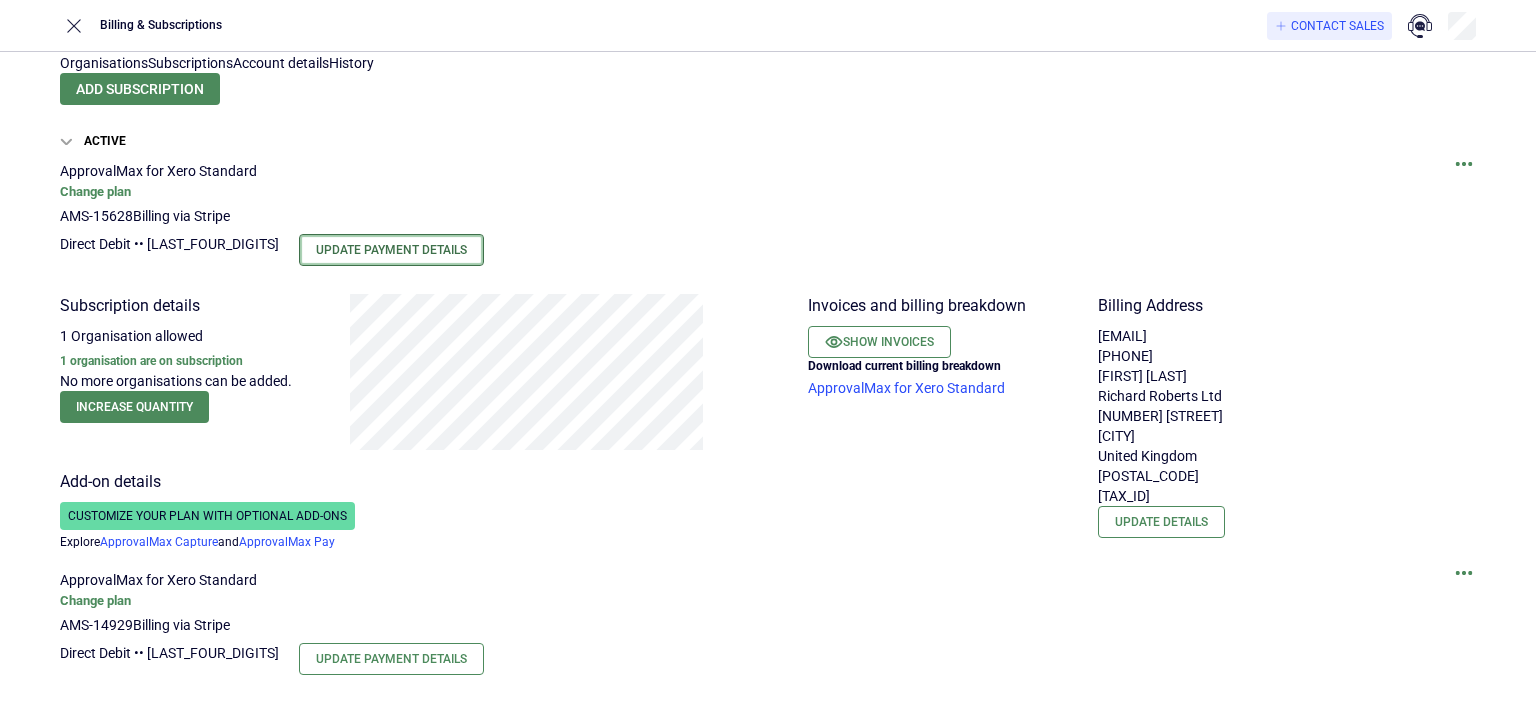 click on "Update Payment Details" at bounding box center (391, 250) 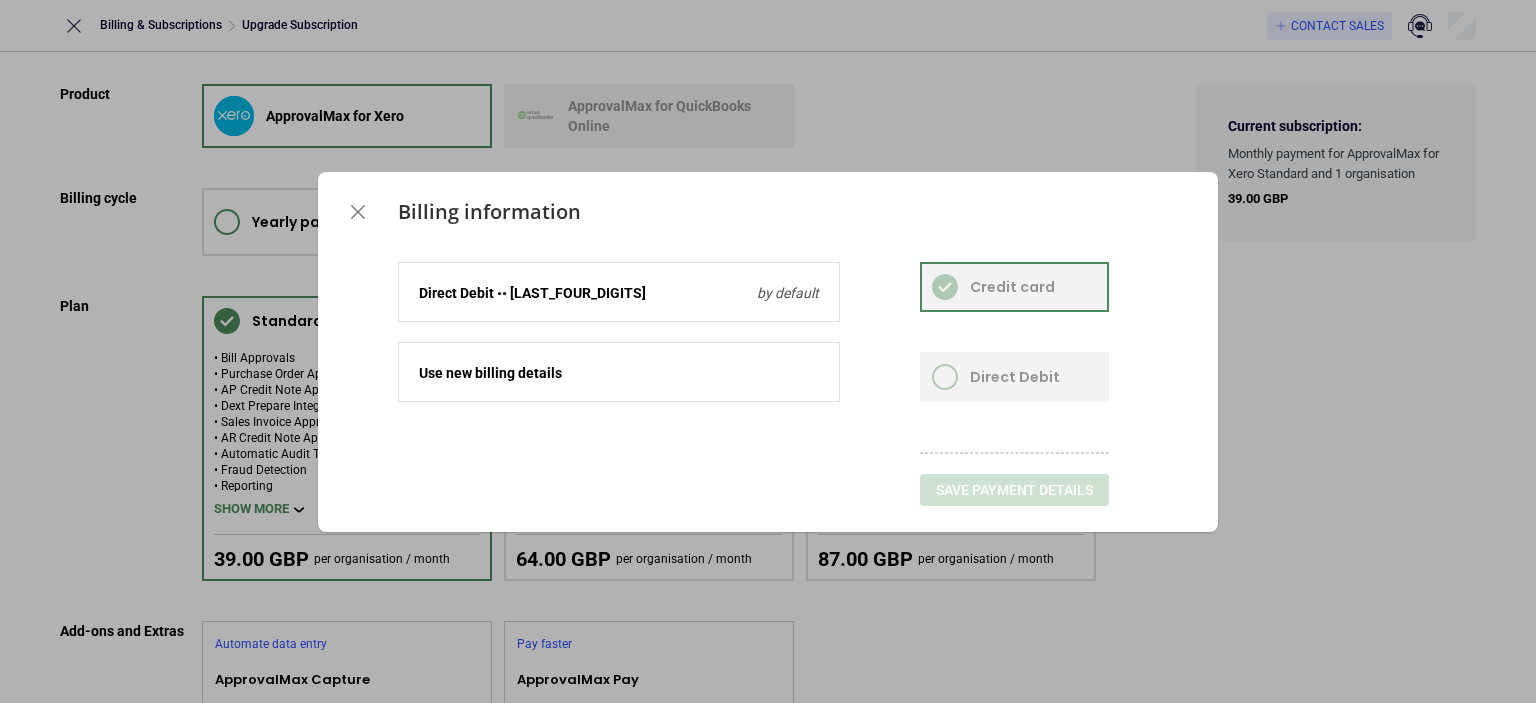 click on "Direct Debit •• [LAST_FOUR_DIGITS] by default" at bounding box center (619, 293) 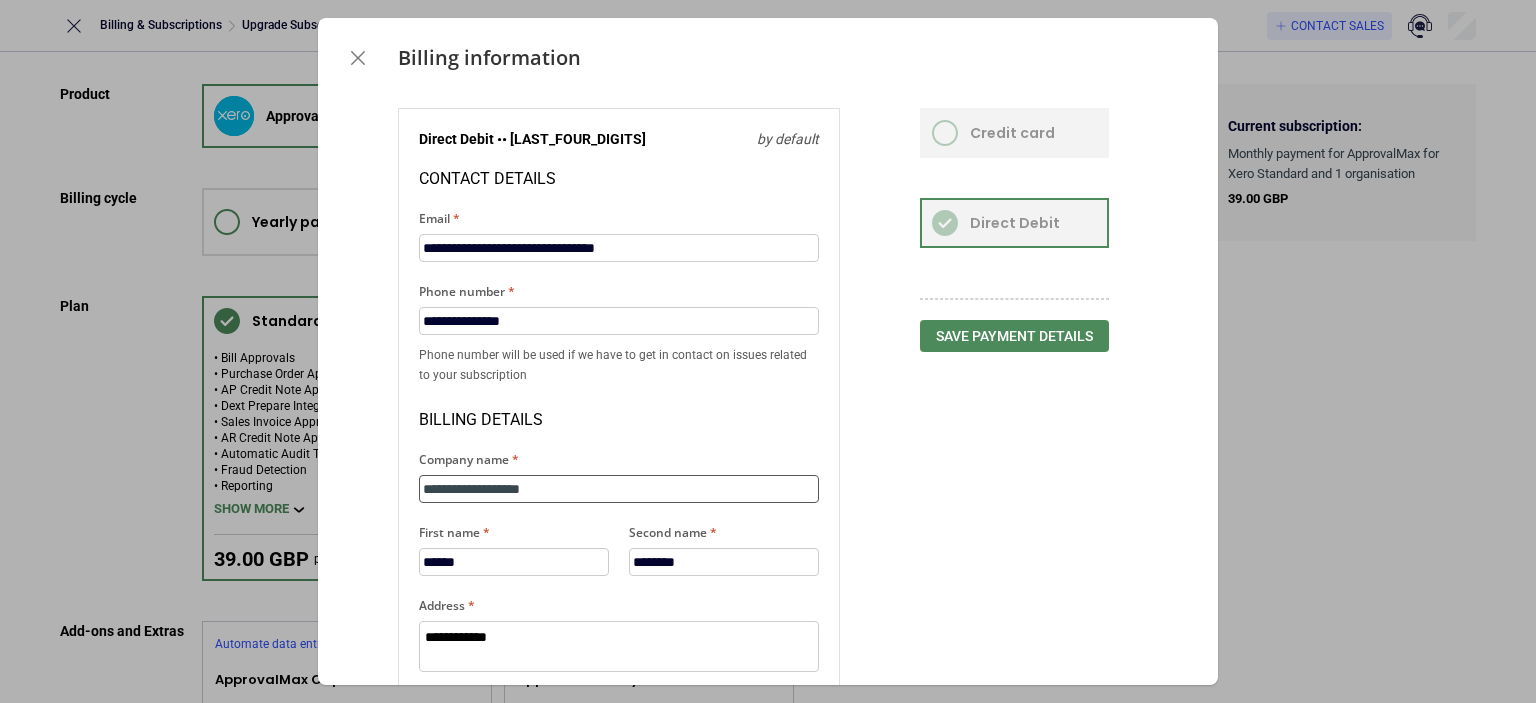 drag, startPoint x: 566, startPoint y: 483, endPoint x: 345, endPoint y: 504, distance: 221.9955 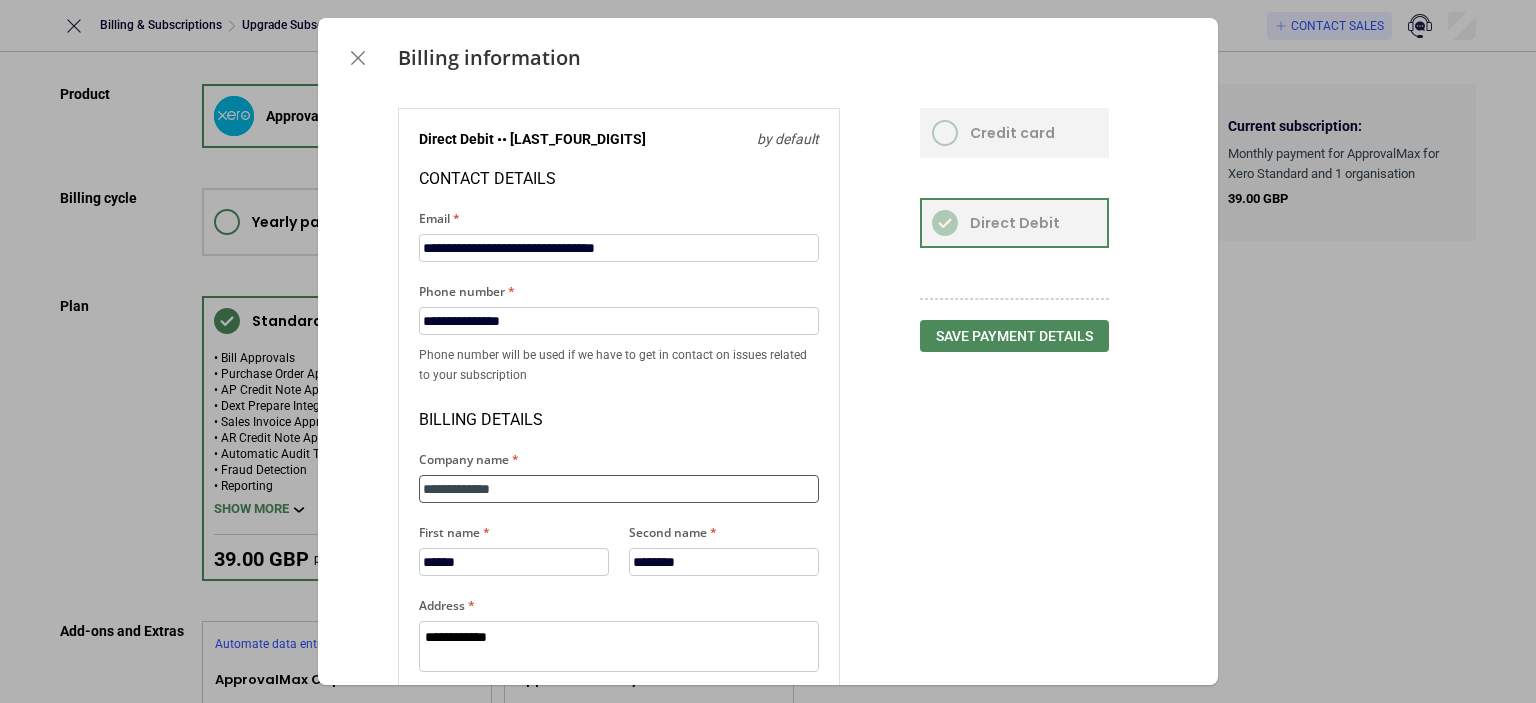 scroll, scrollTop: 391, scrollLeft: 0, axis: vertical 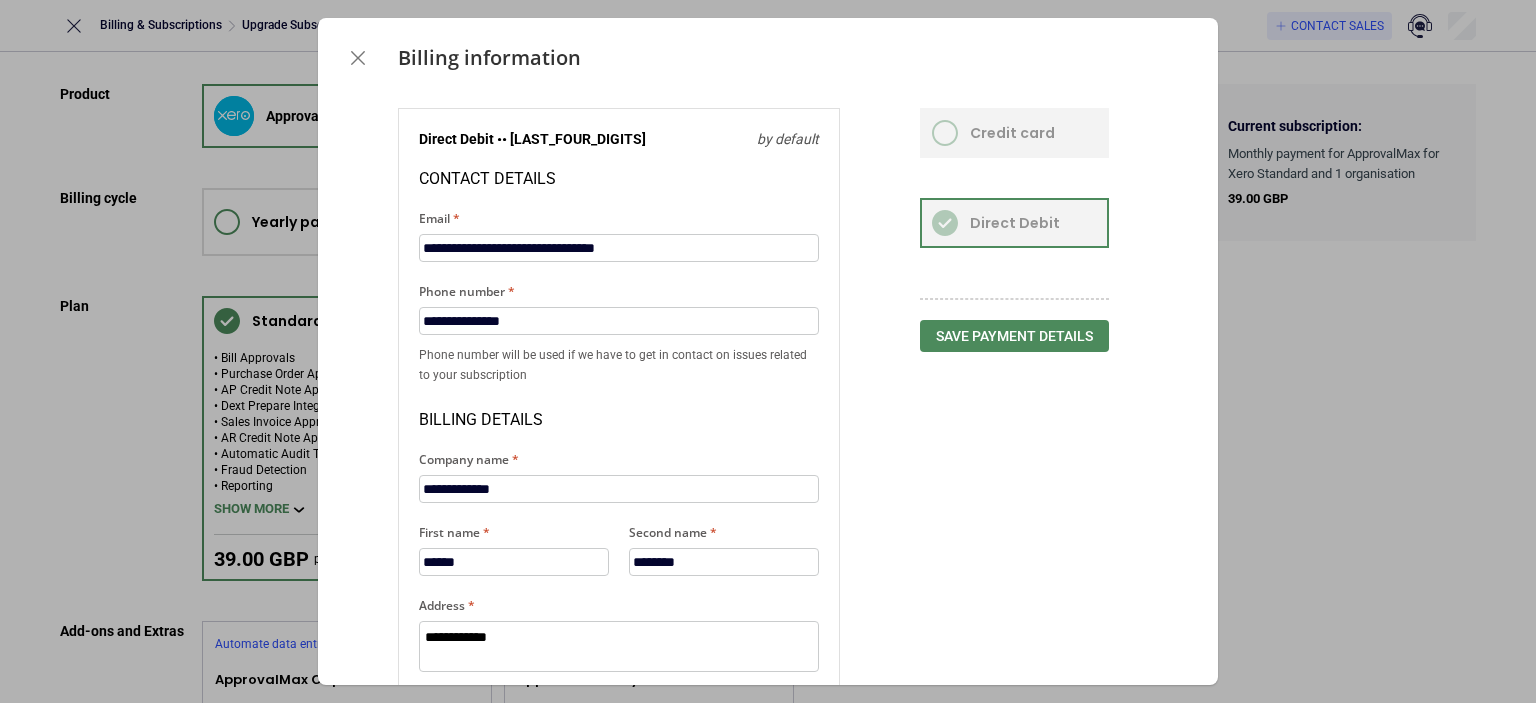 click on "Credit card Direct Debit Save payment details" at bounding box center [1029, 590] 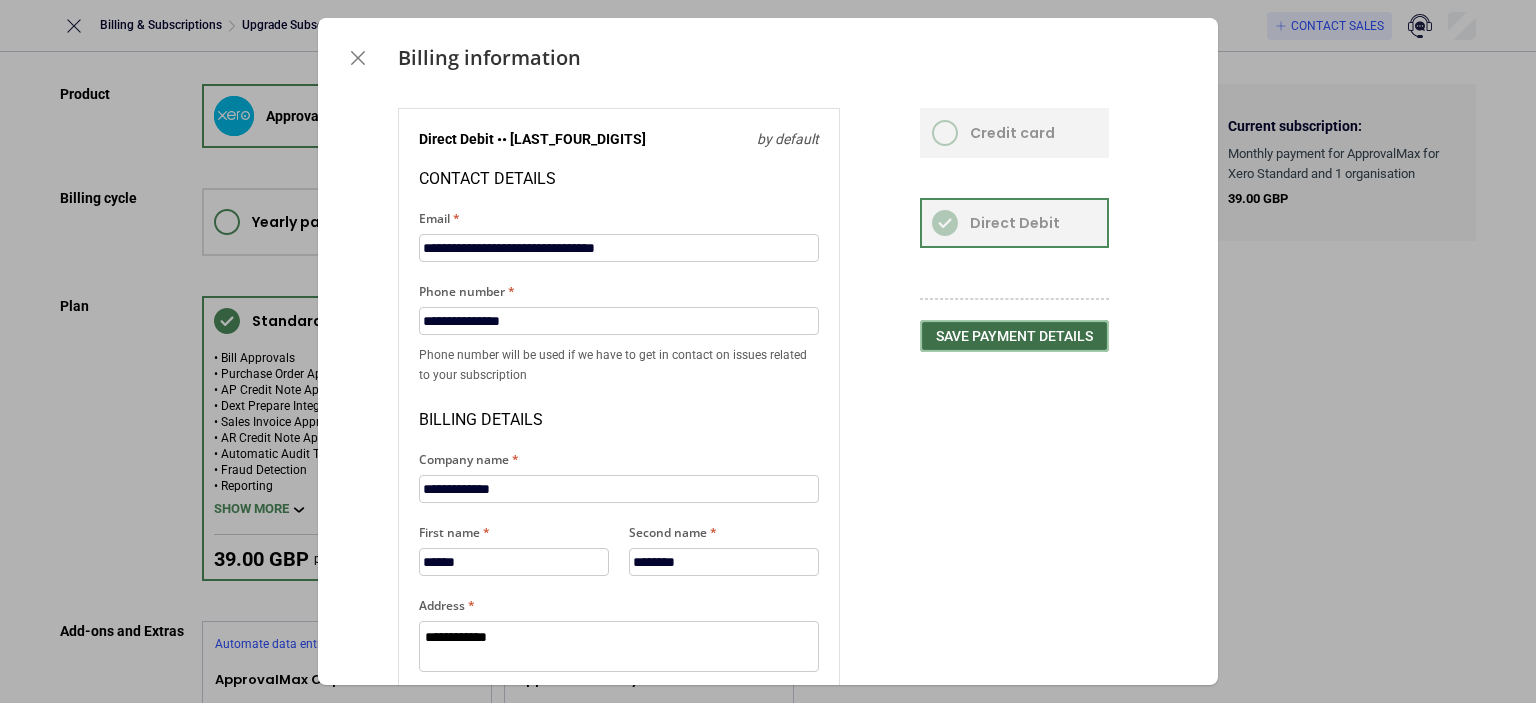 click on "Save payment details" at bounding box center [1014, 336] 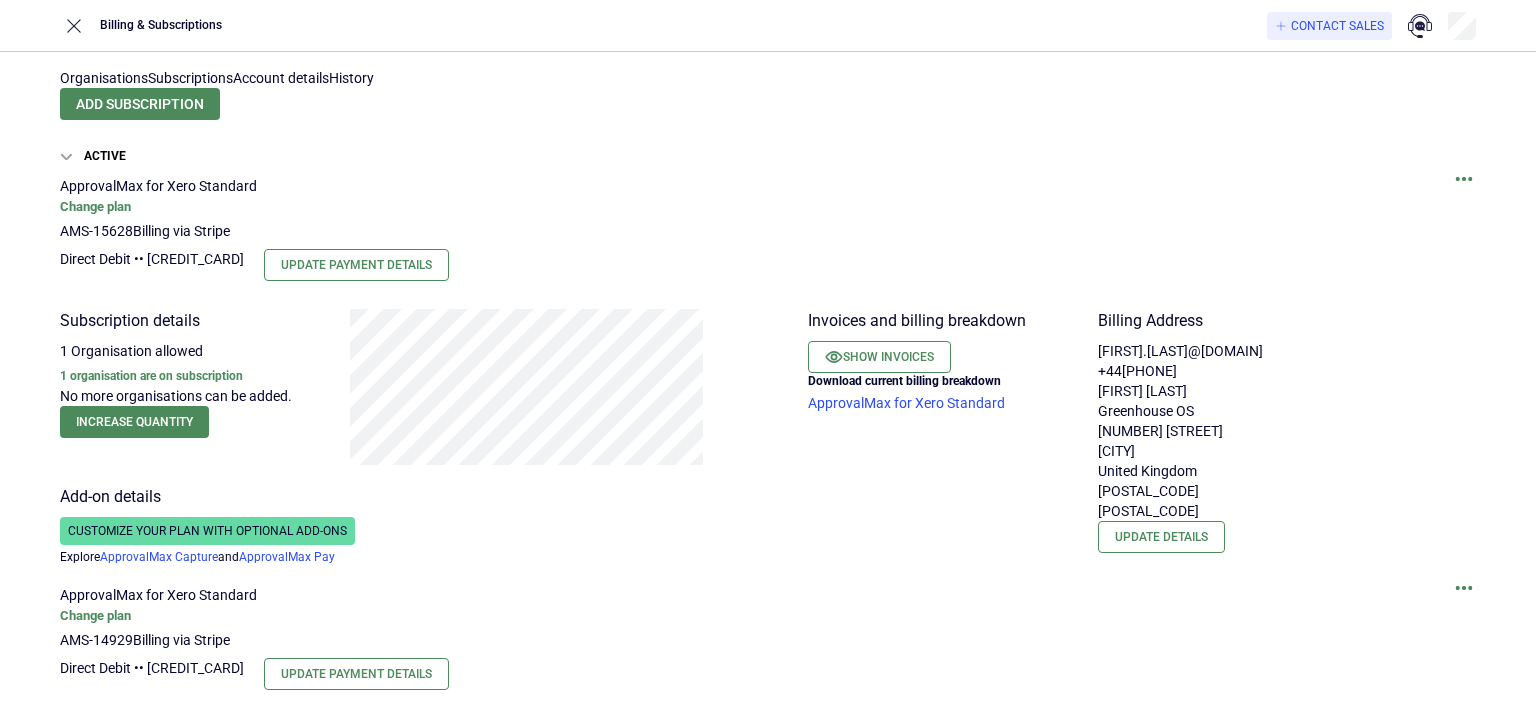 scroll, scrollTop: 0, scrollLeft: 0, axis: both 